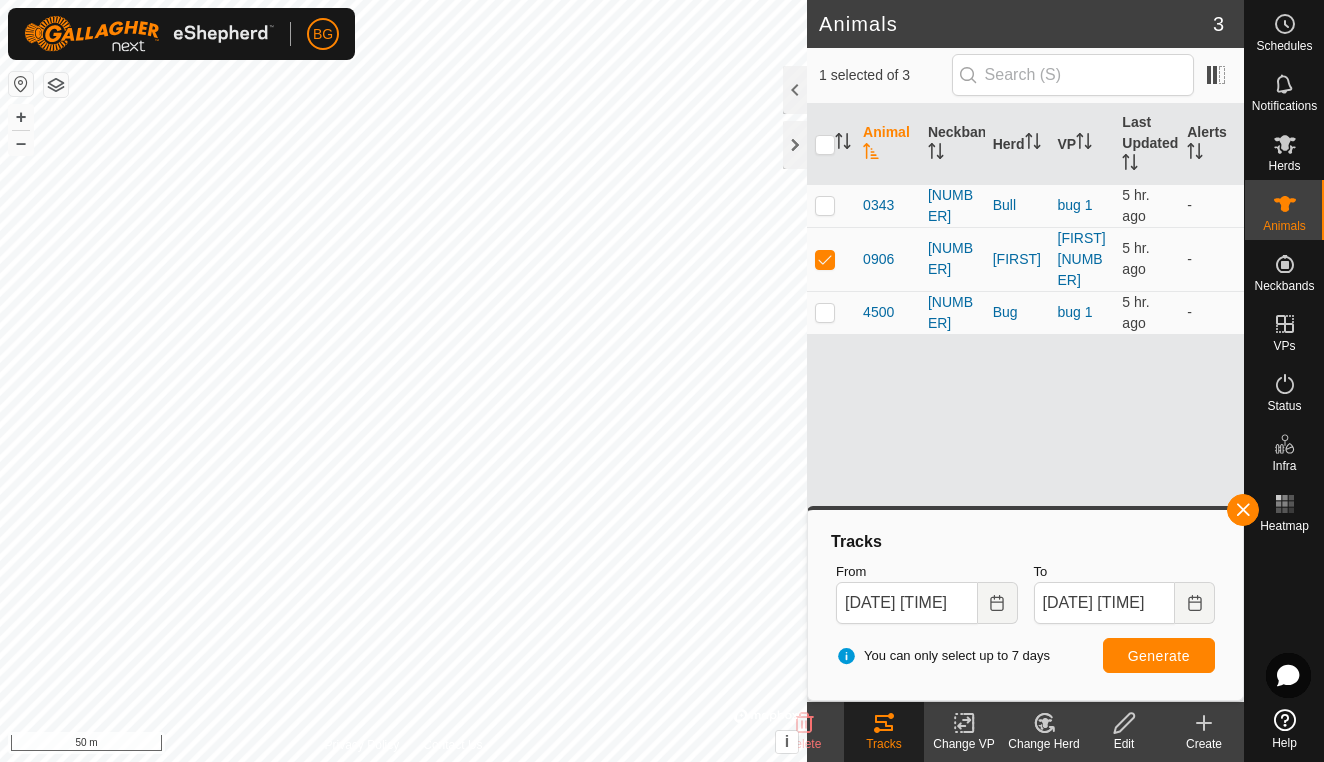 scroll, scrollTop: 0, scrollLeft: 0, axis: both 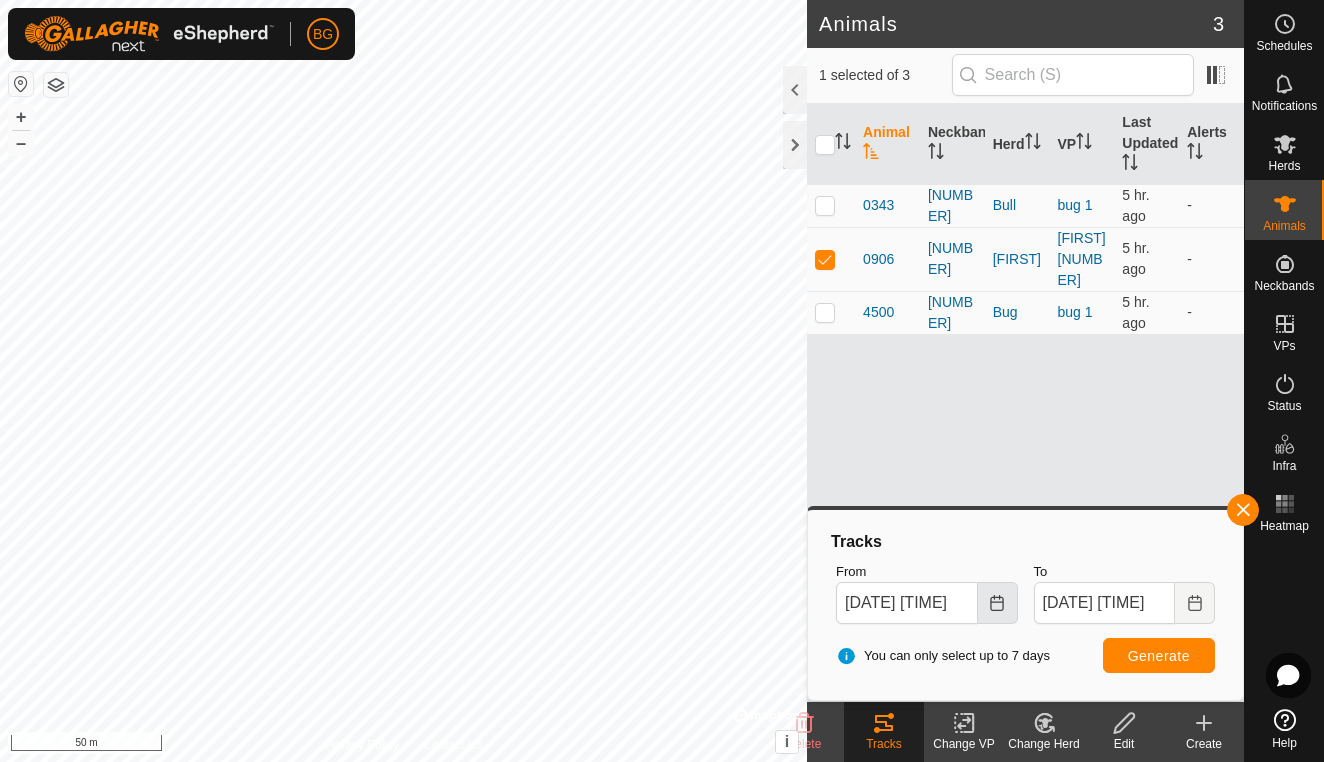 click 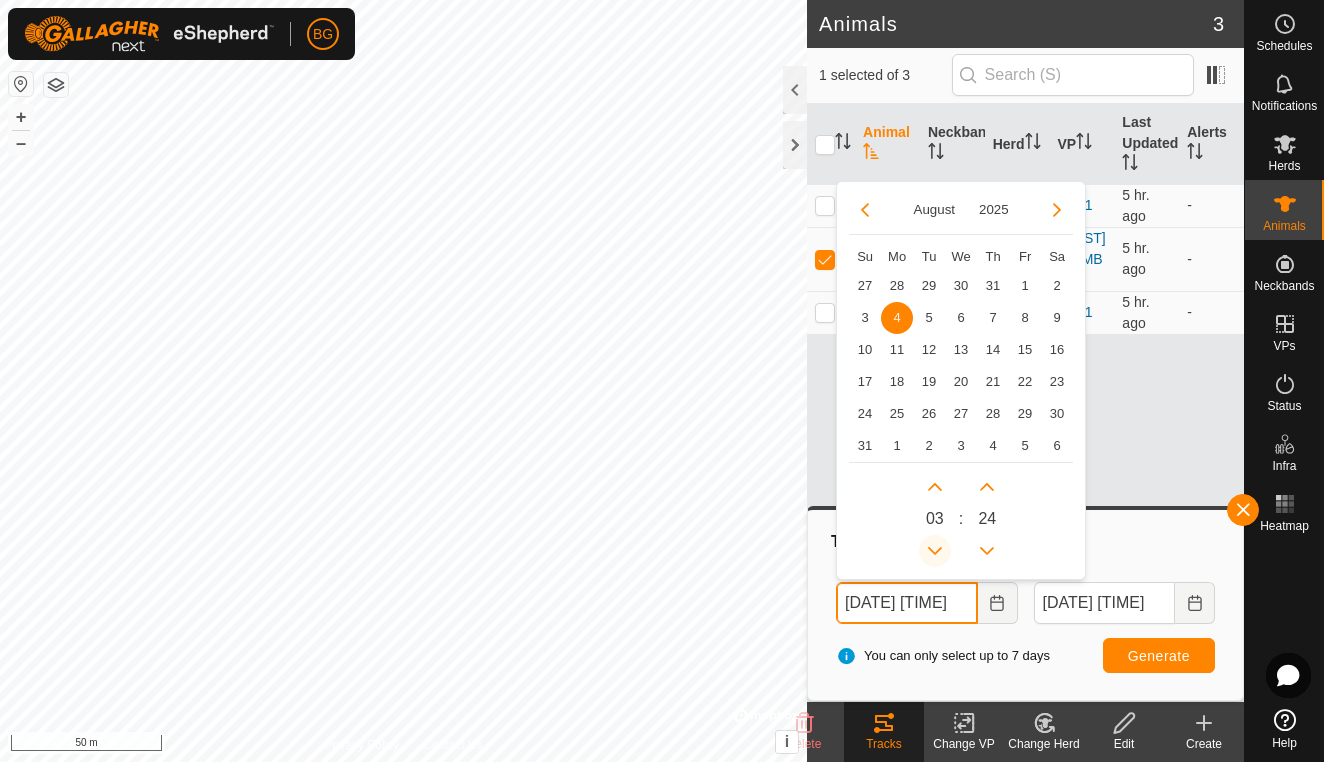 click at bounding box center (935, 551) 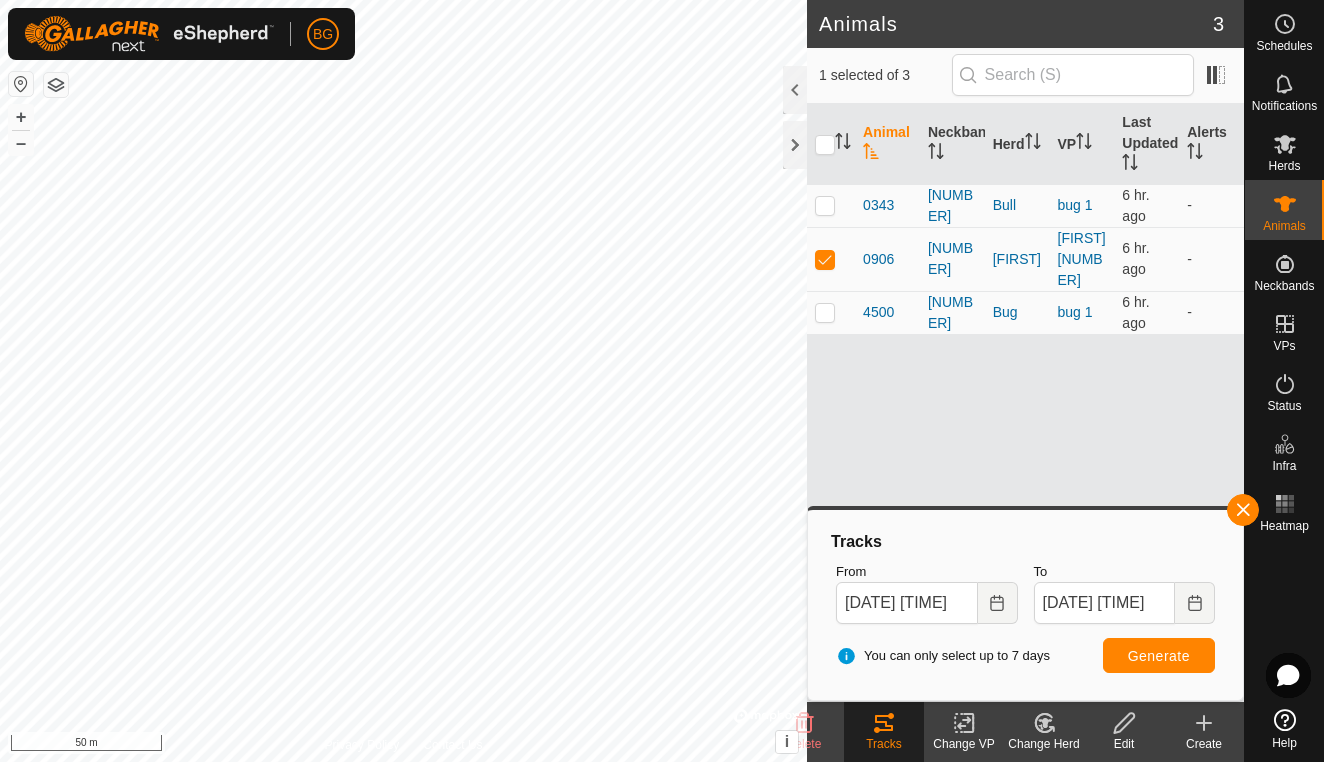 click on "Generate" at bounding box center (1159, 656) 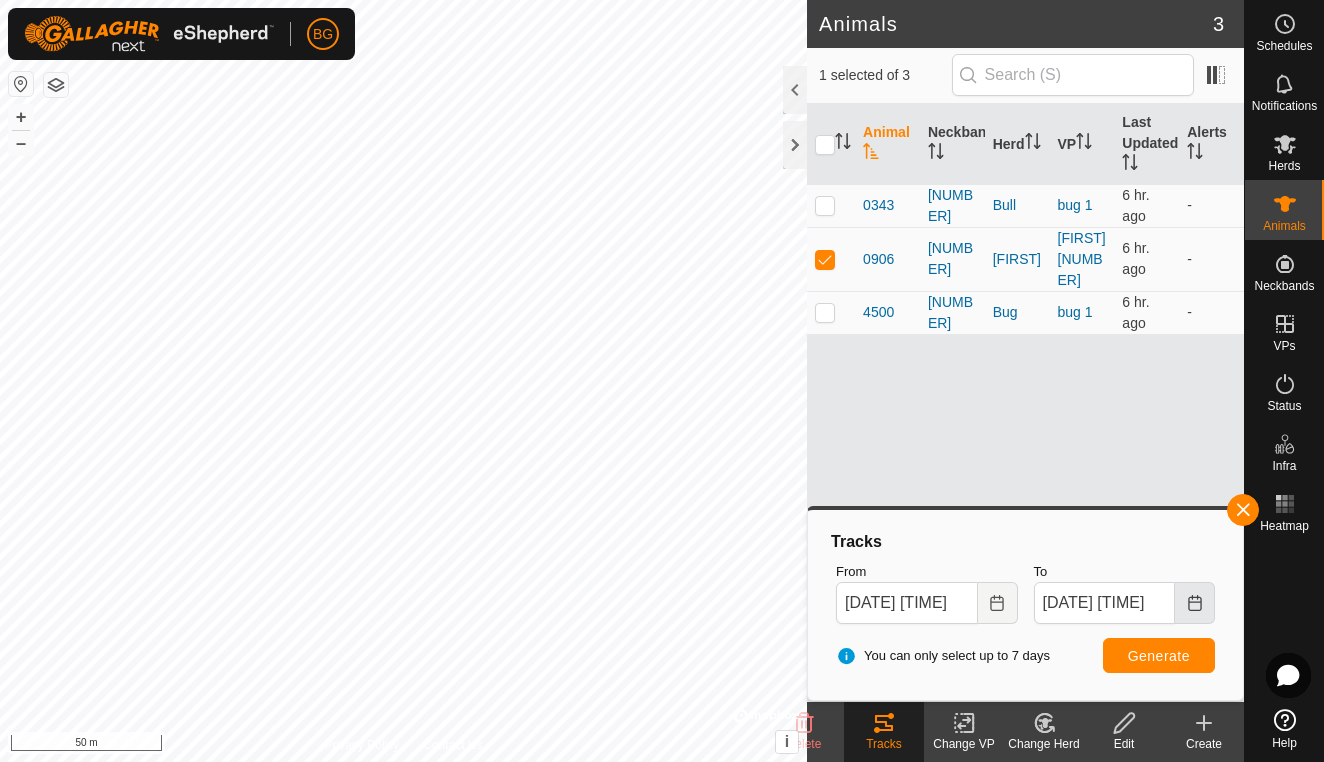 click 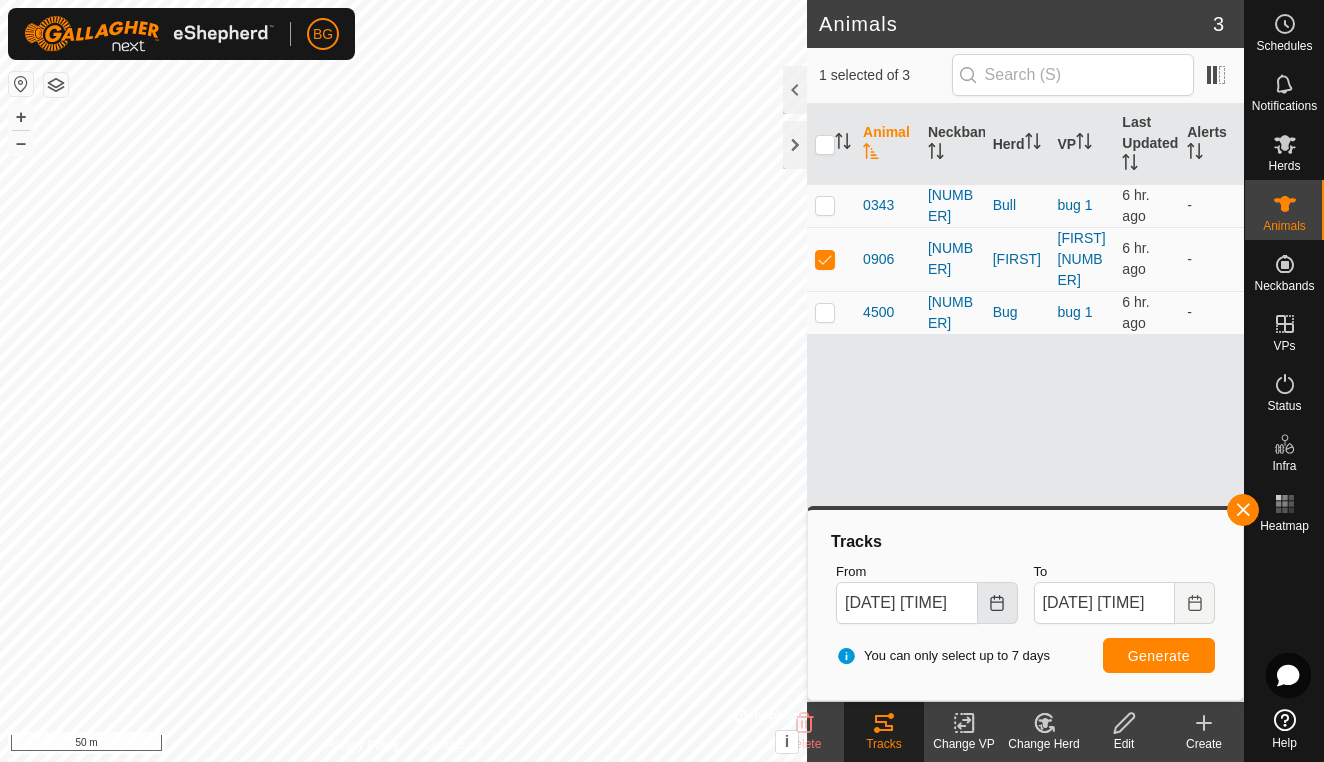 click at bounding box center (998, 603) 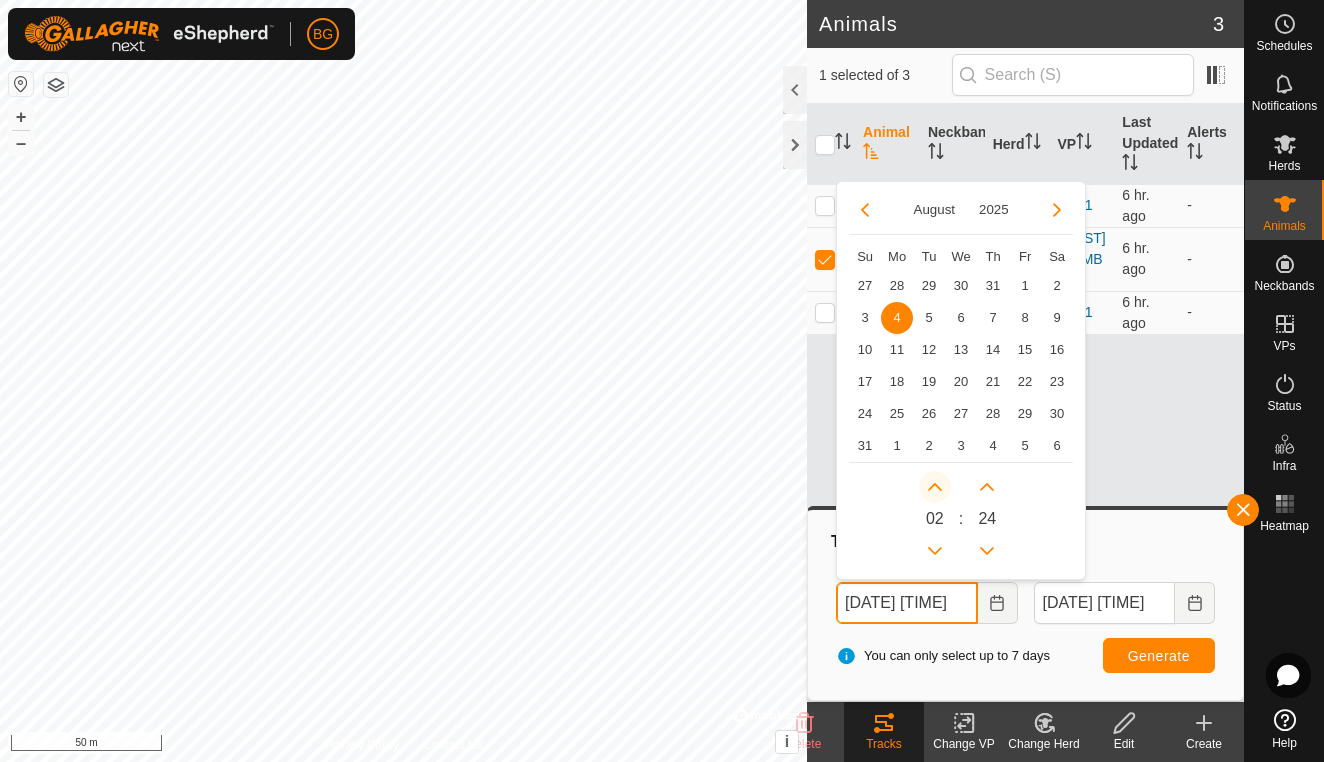 click at bounding box center [935, 487] 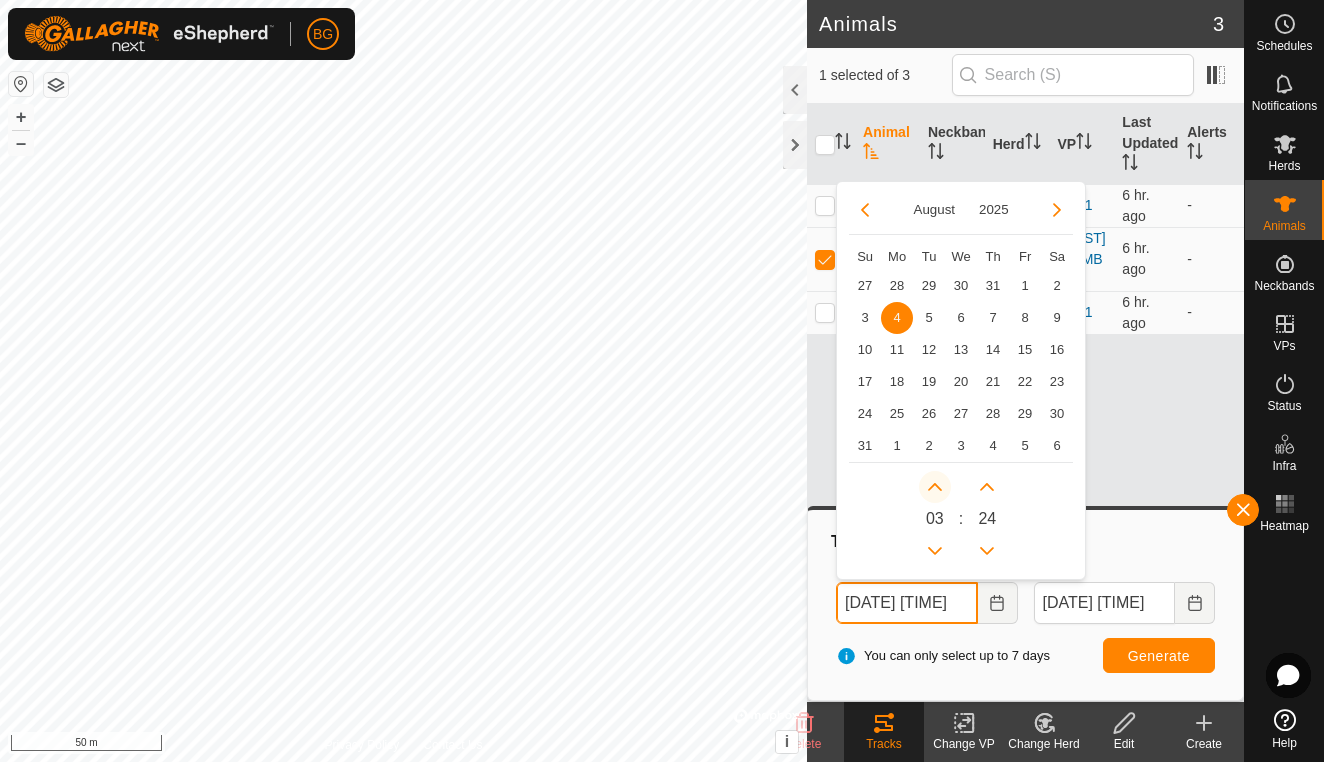 click at bounding box center (937, 489) 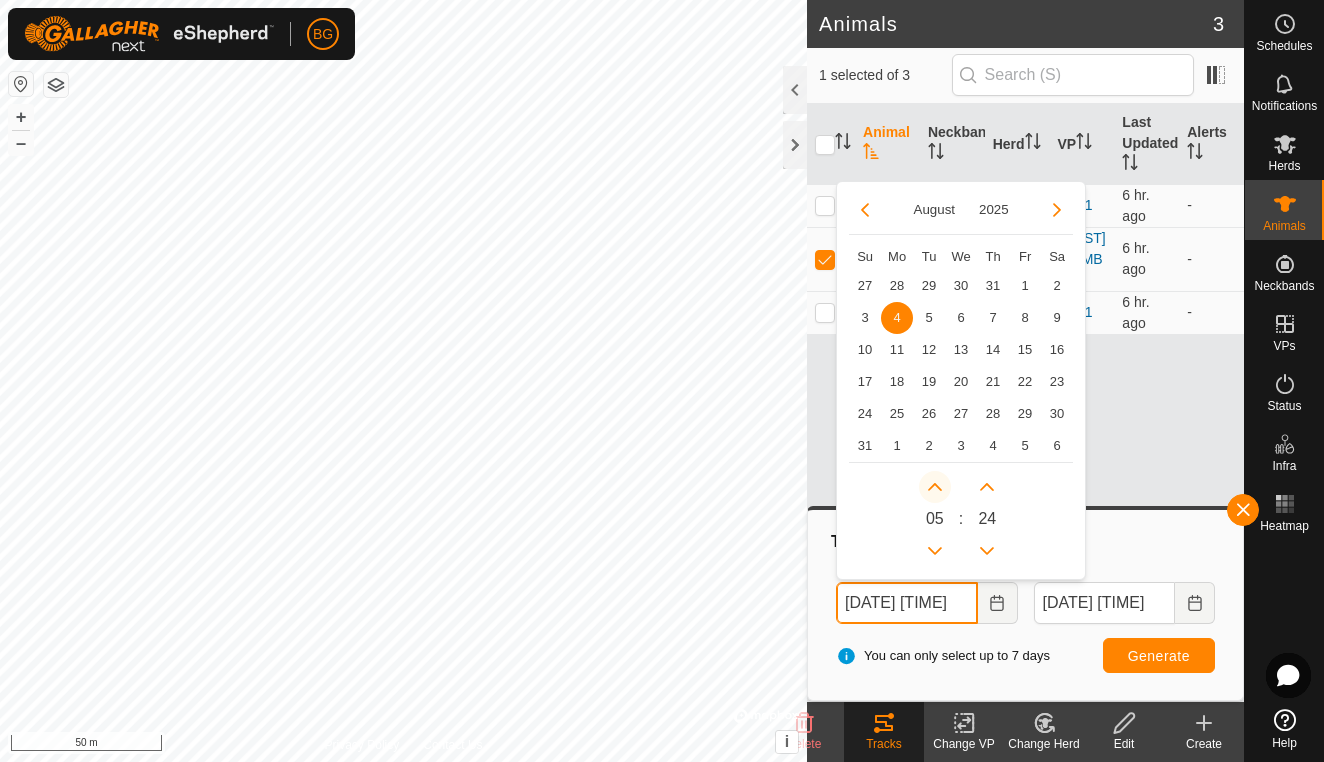 click at bounding box center (935, 487) 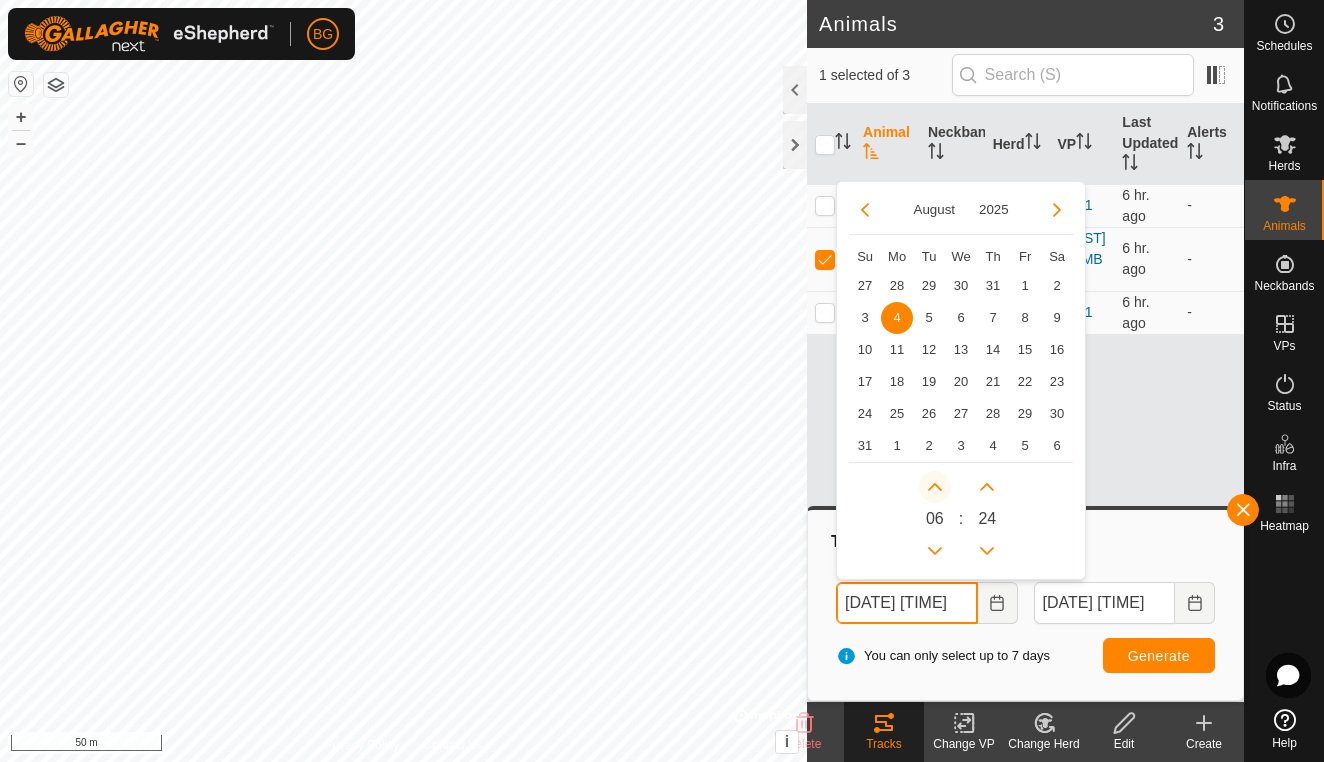 click at bounding box center [937, 489] 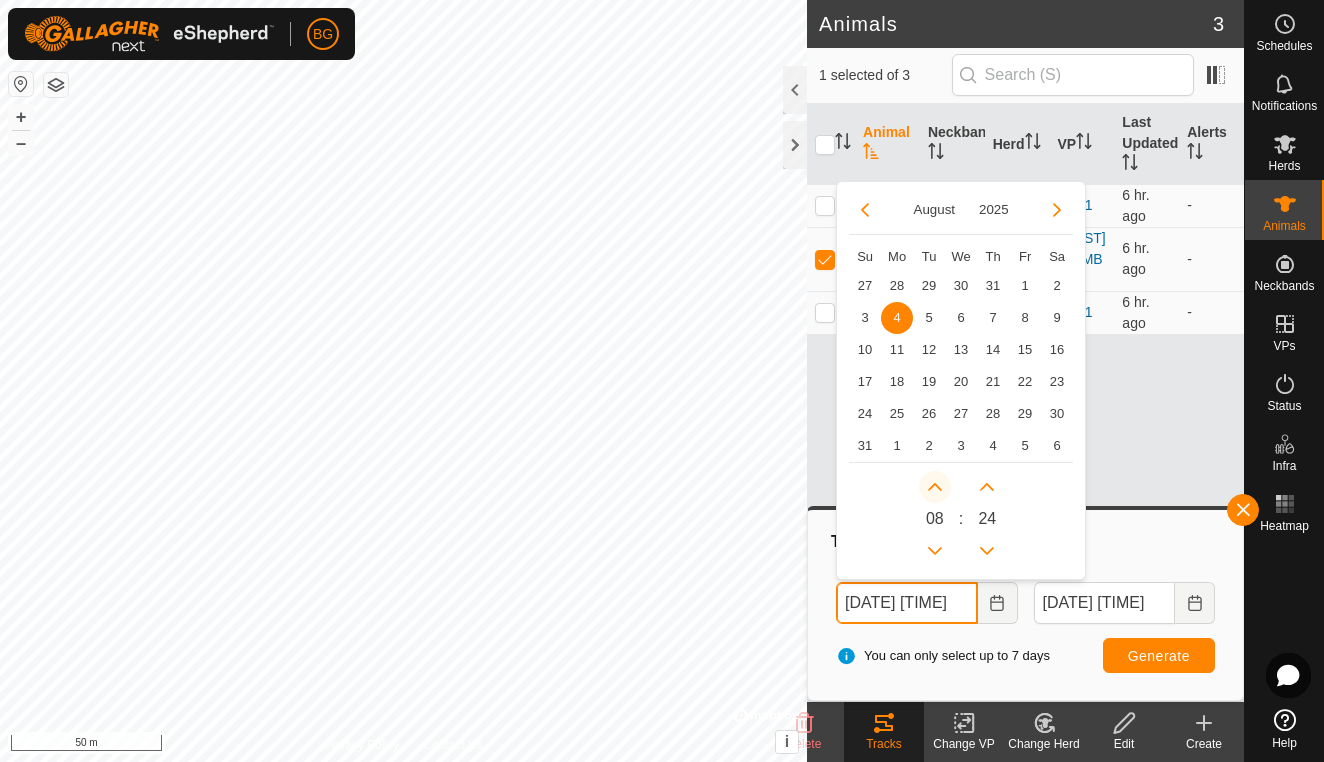 click at bounding box center (935, 487) 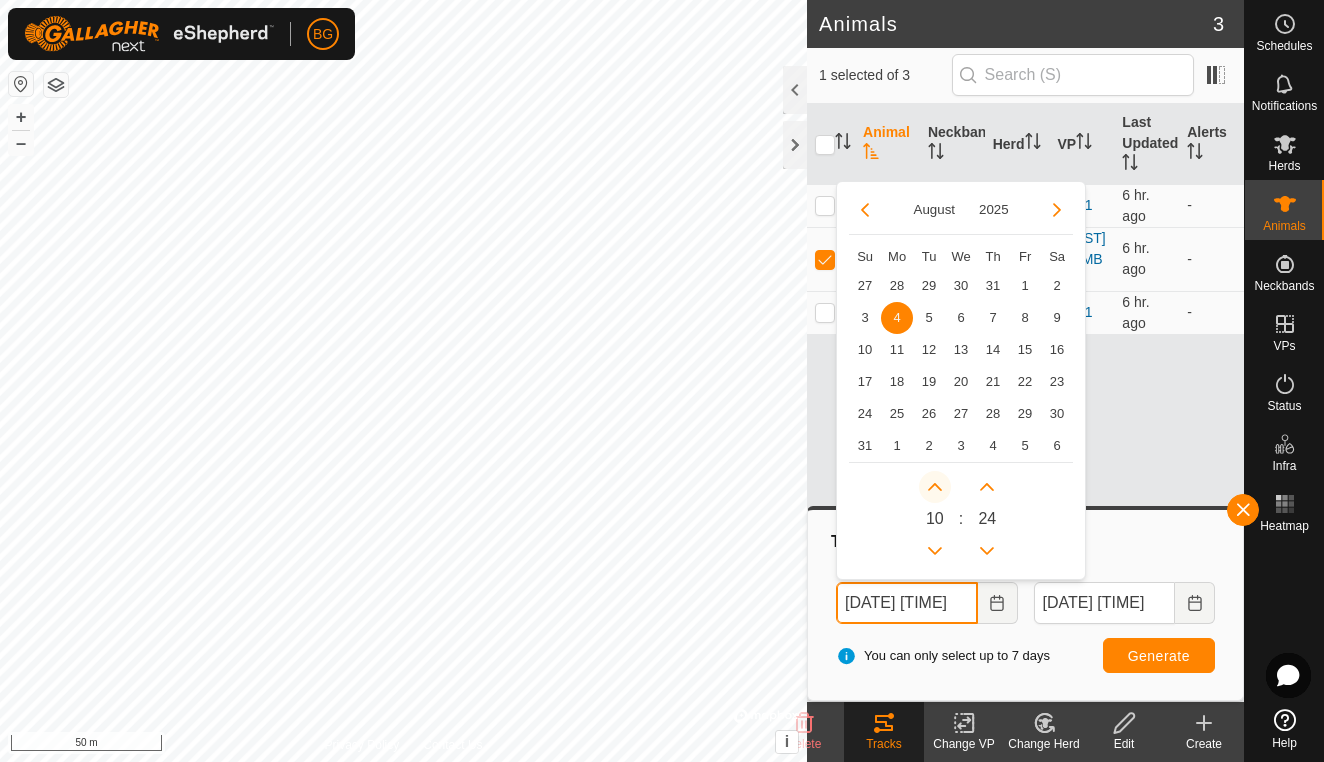 click at bounding box center [935, 487] 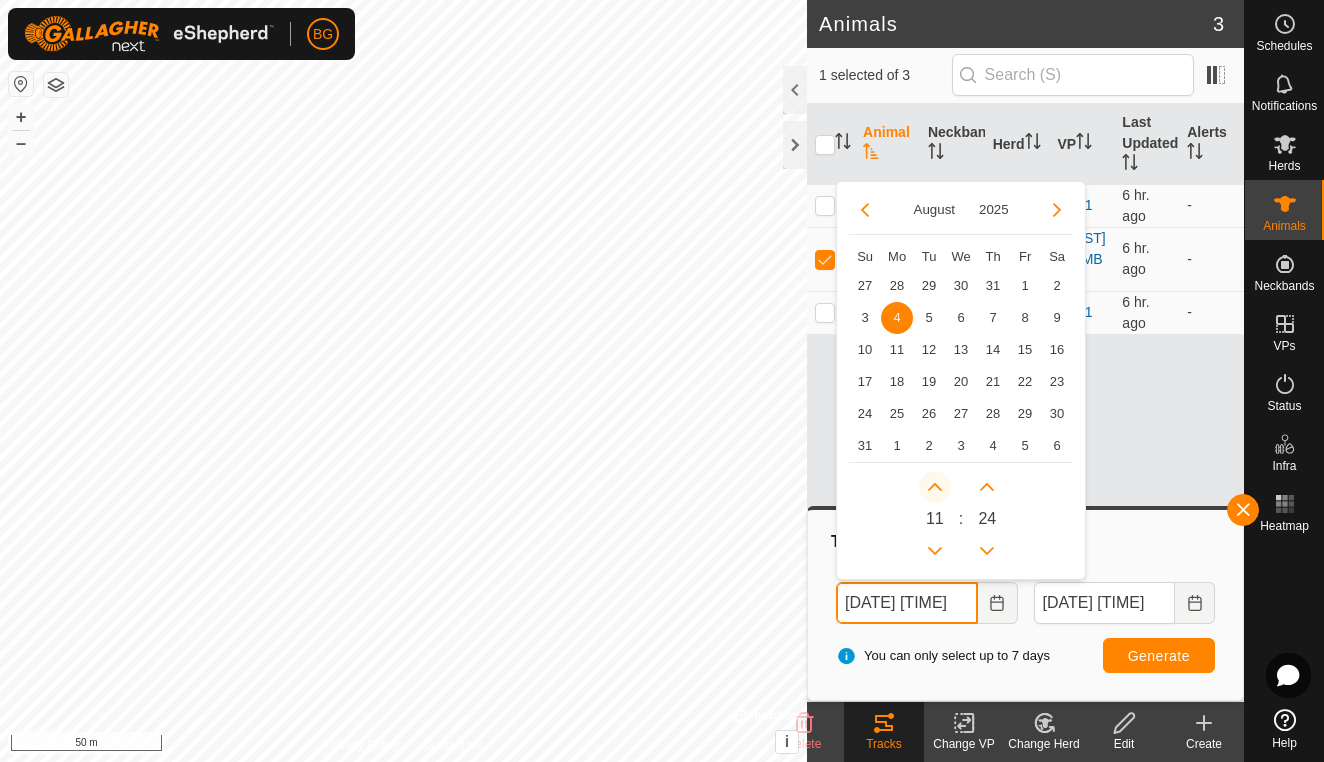 click 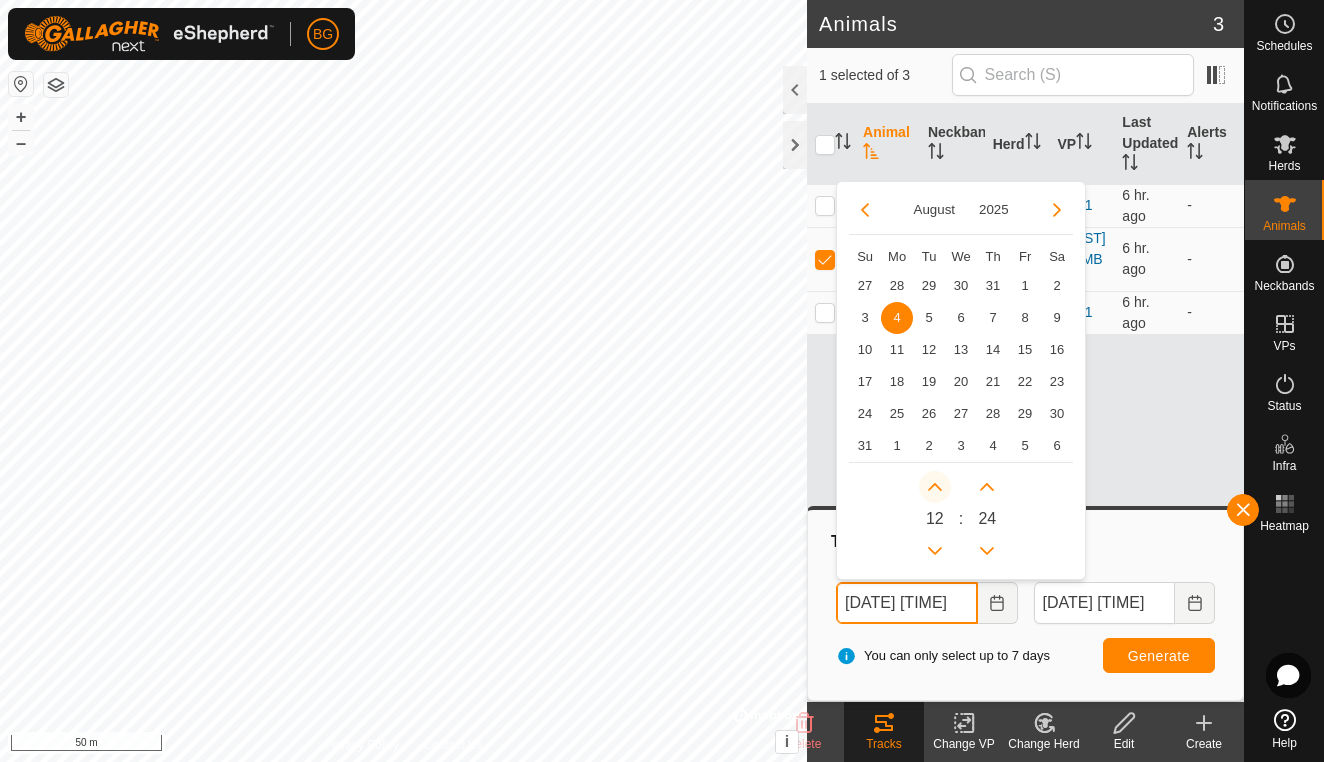 click 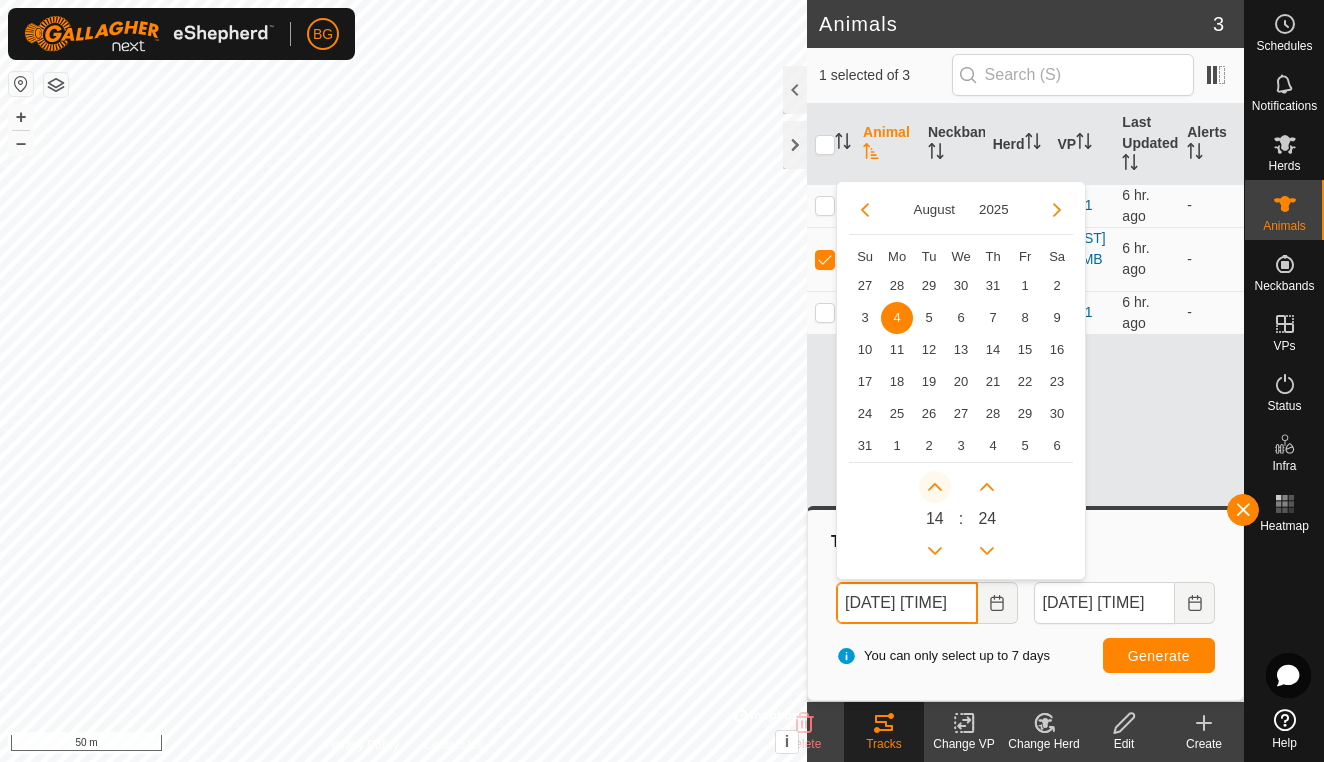 click at bounding box center (935, 487) 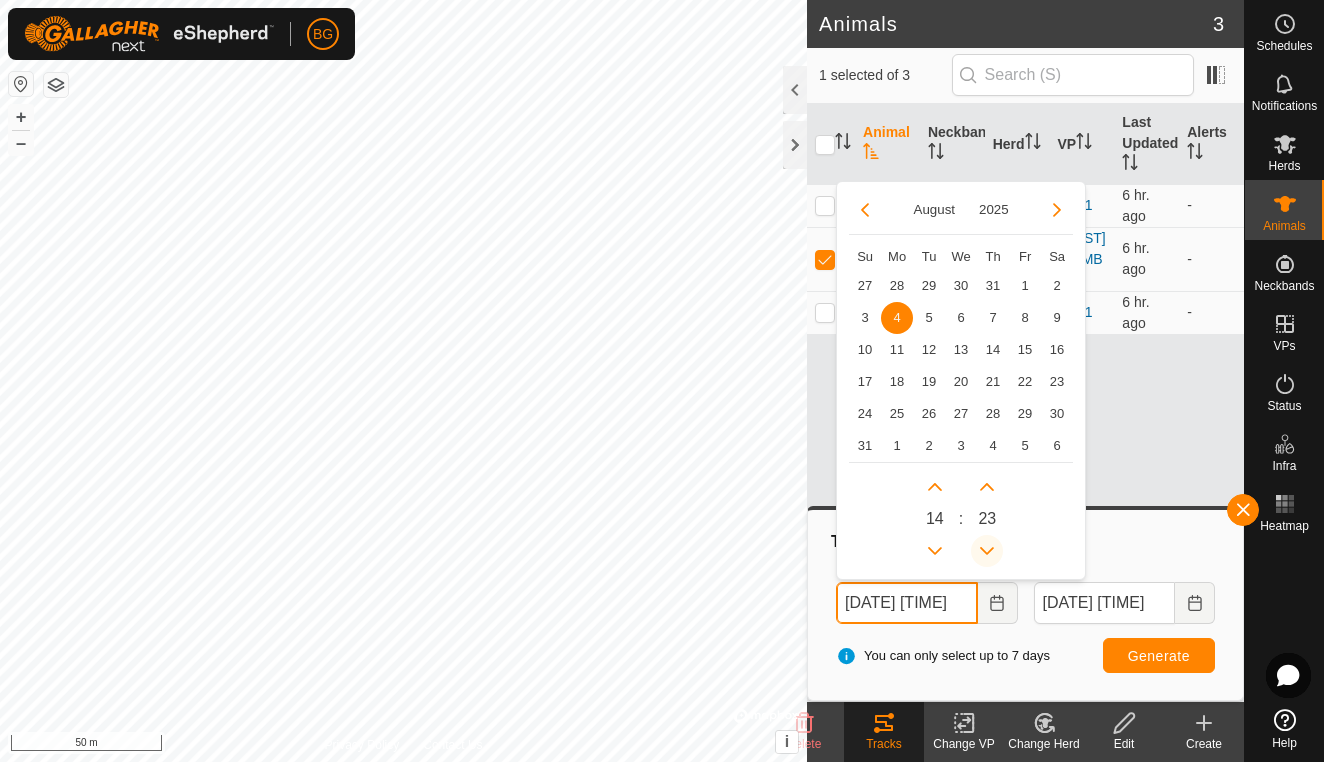 click at bounding box center [987, 551] 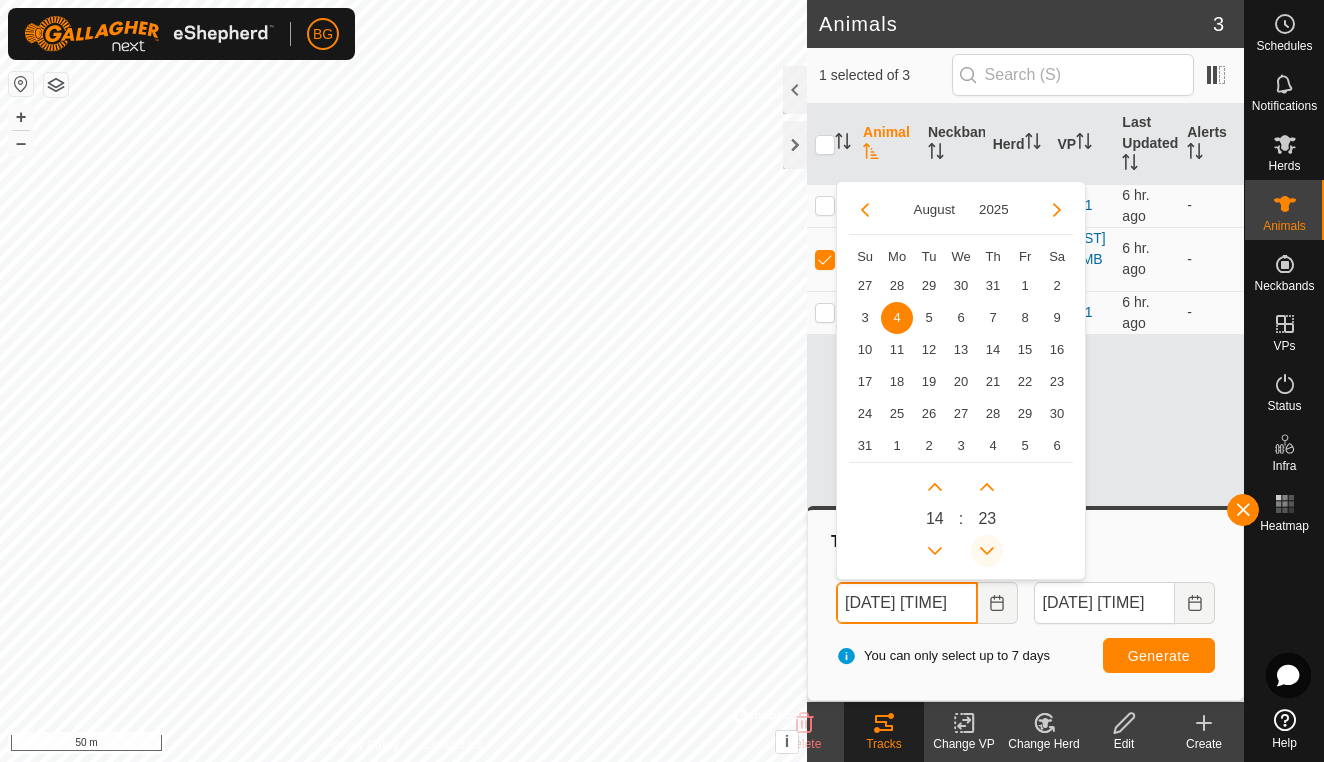 click at bounding box center (987, 551) 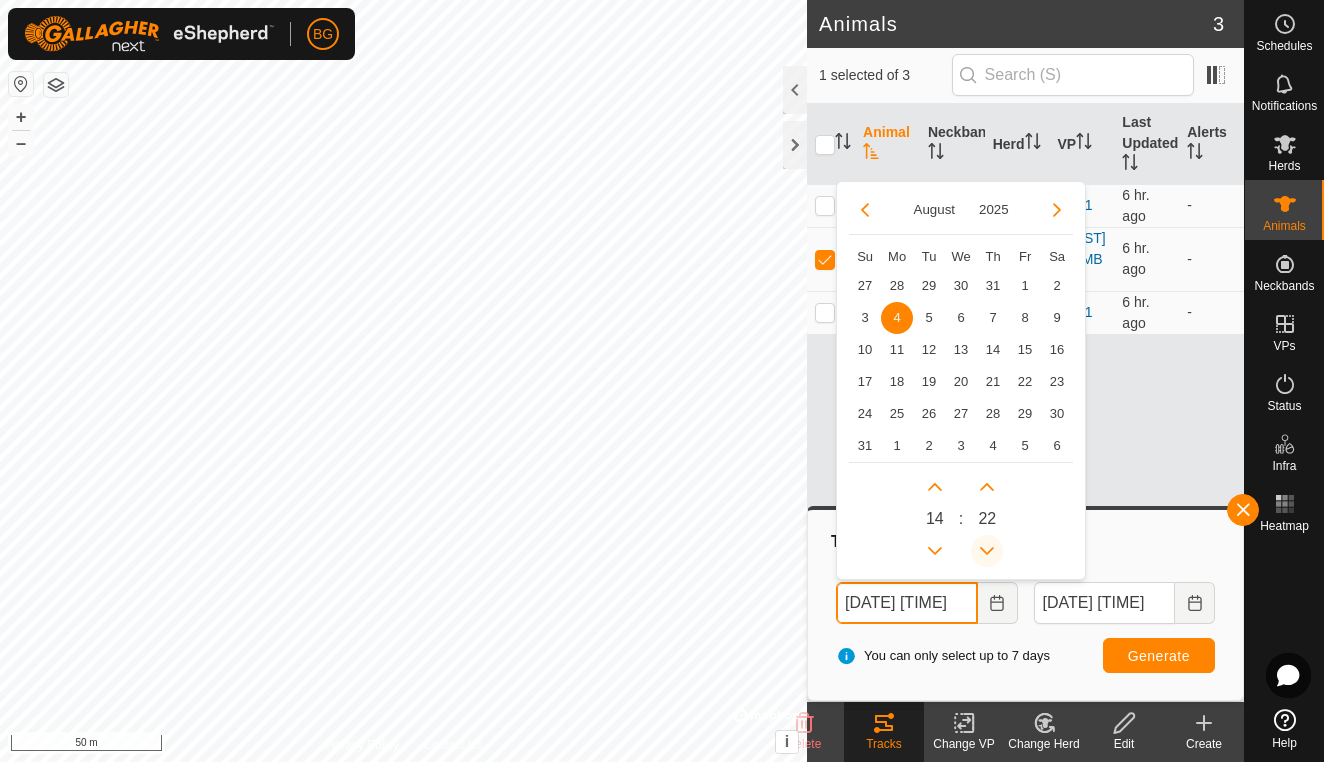 click at bounding box center [987, 551] 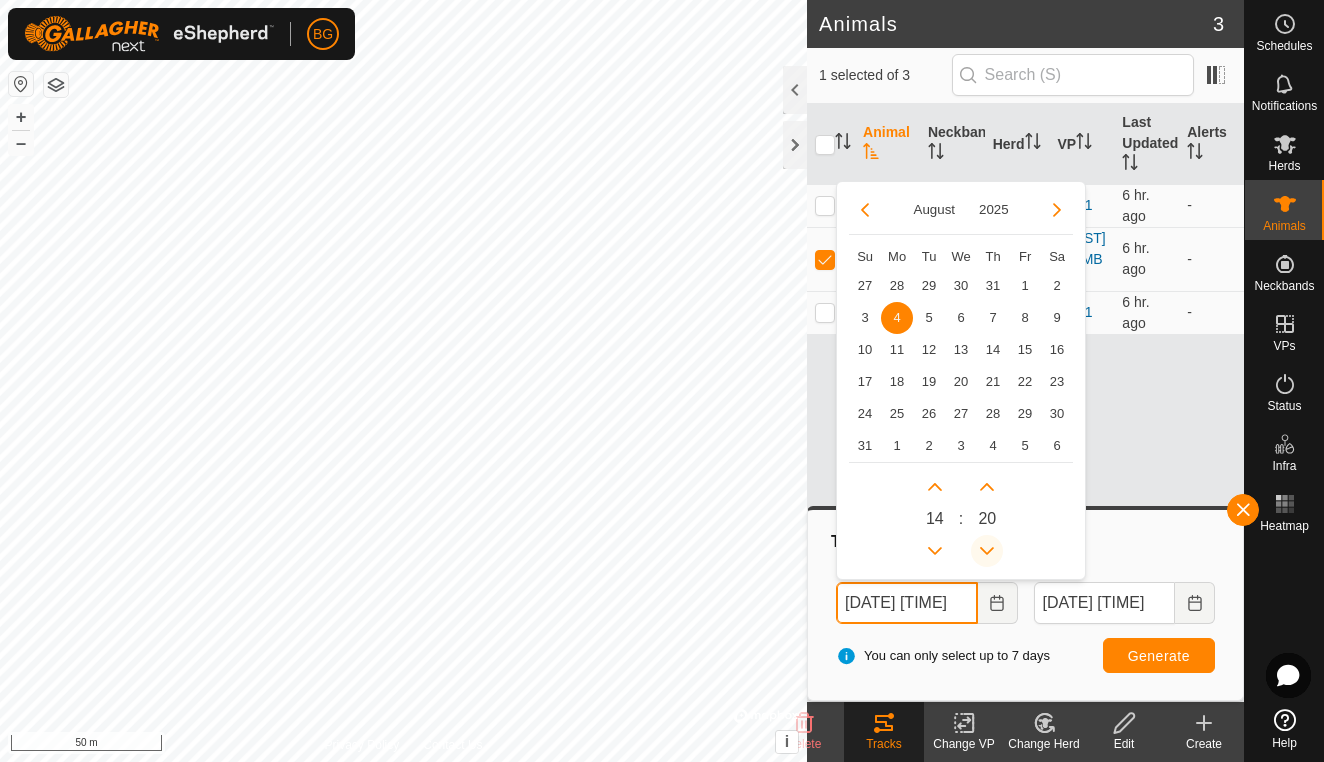 click at bounding box center (987, 551) 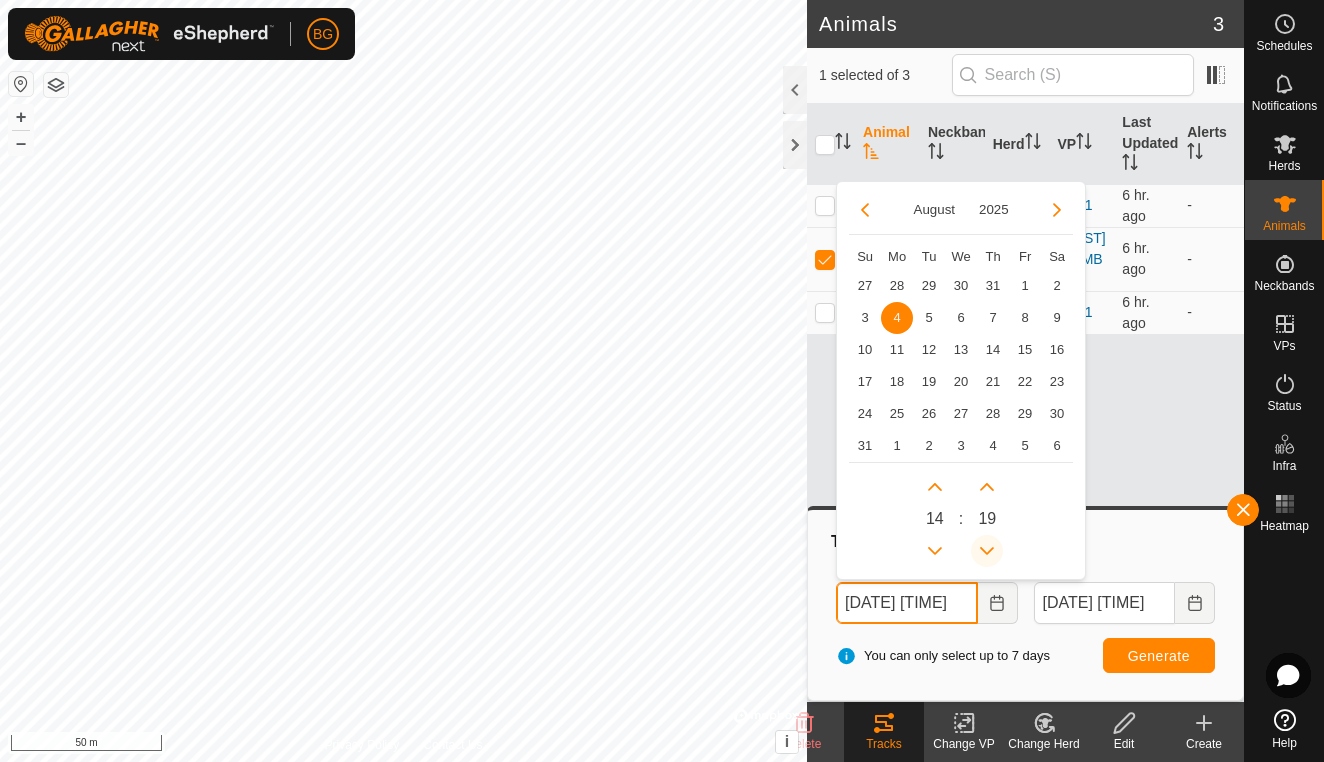 click 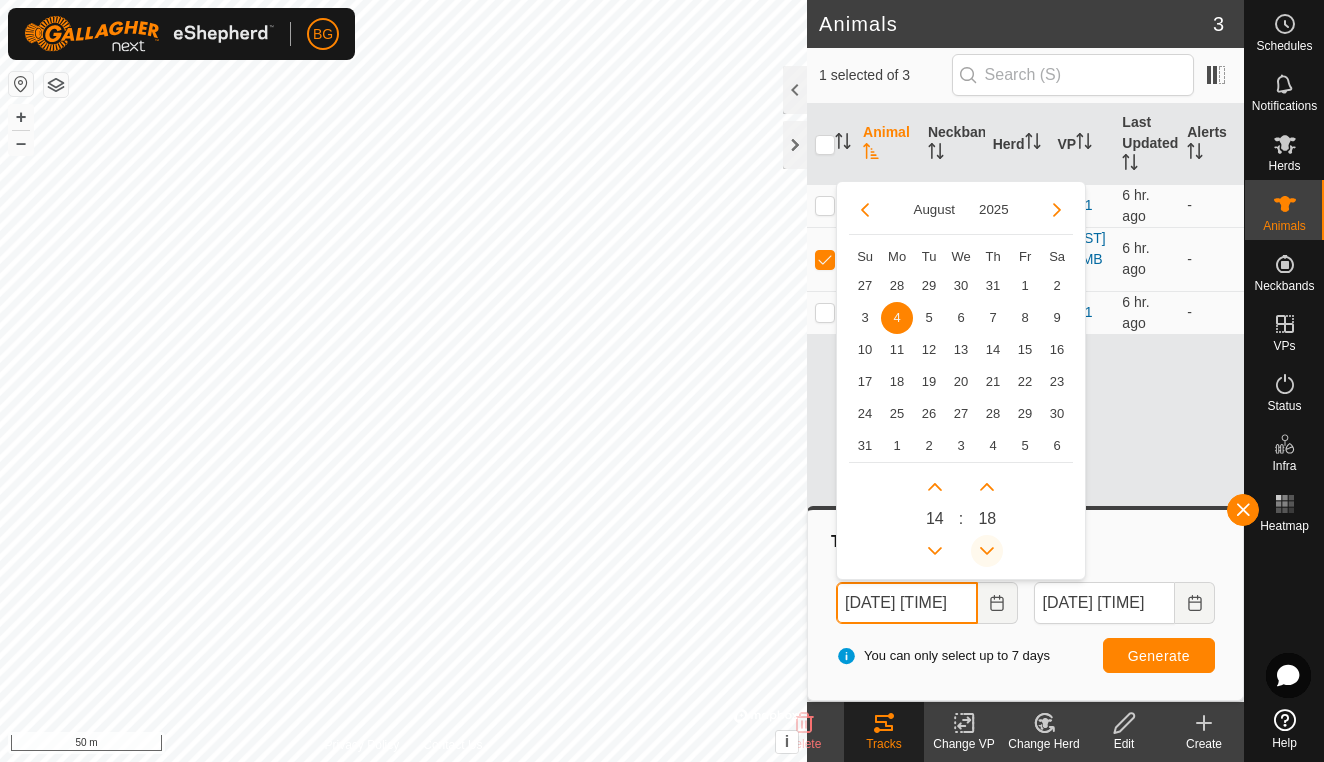 click 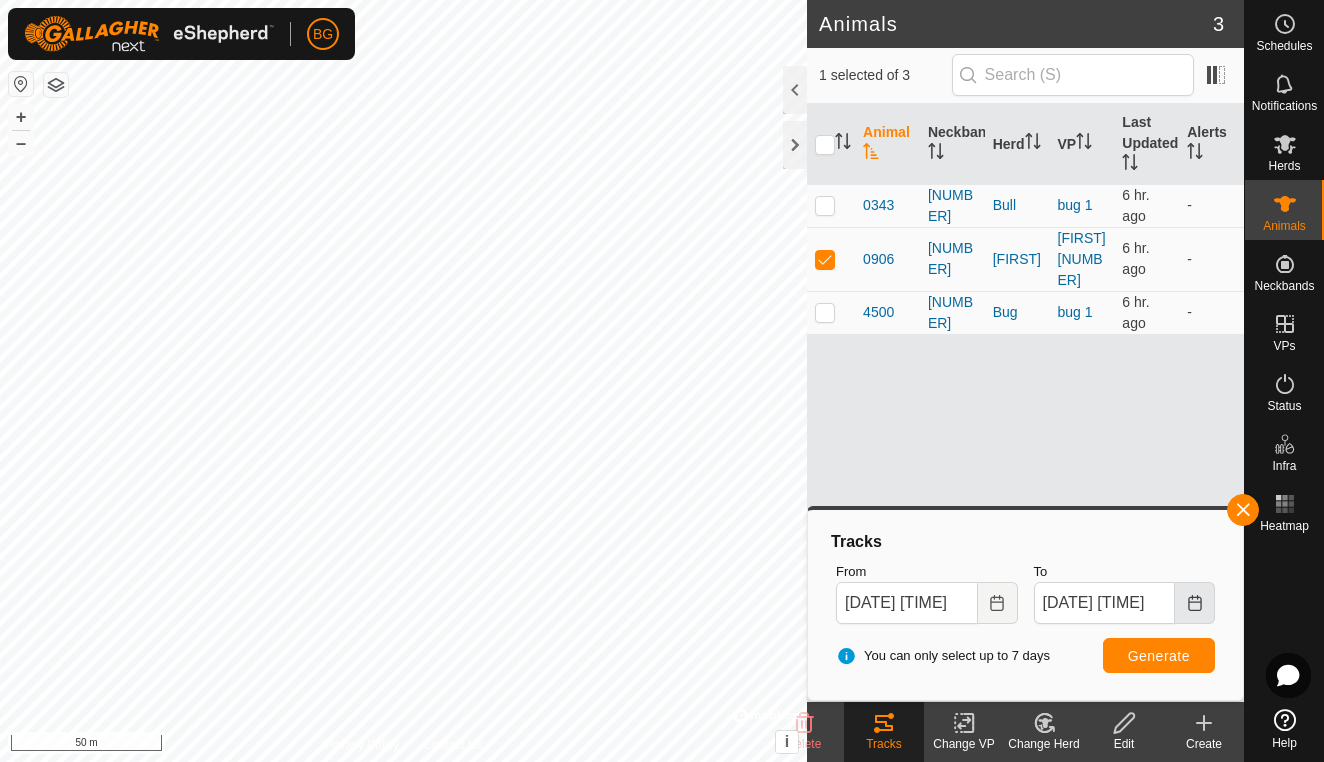 click 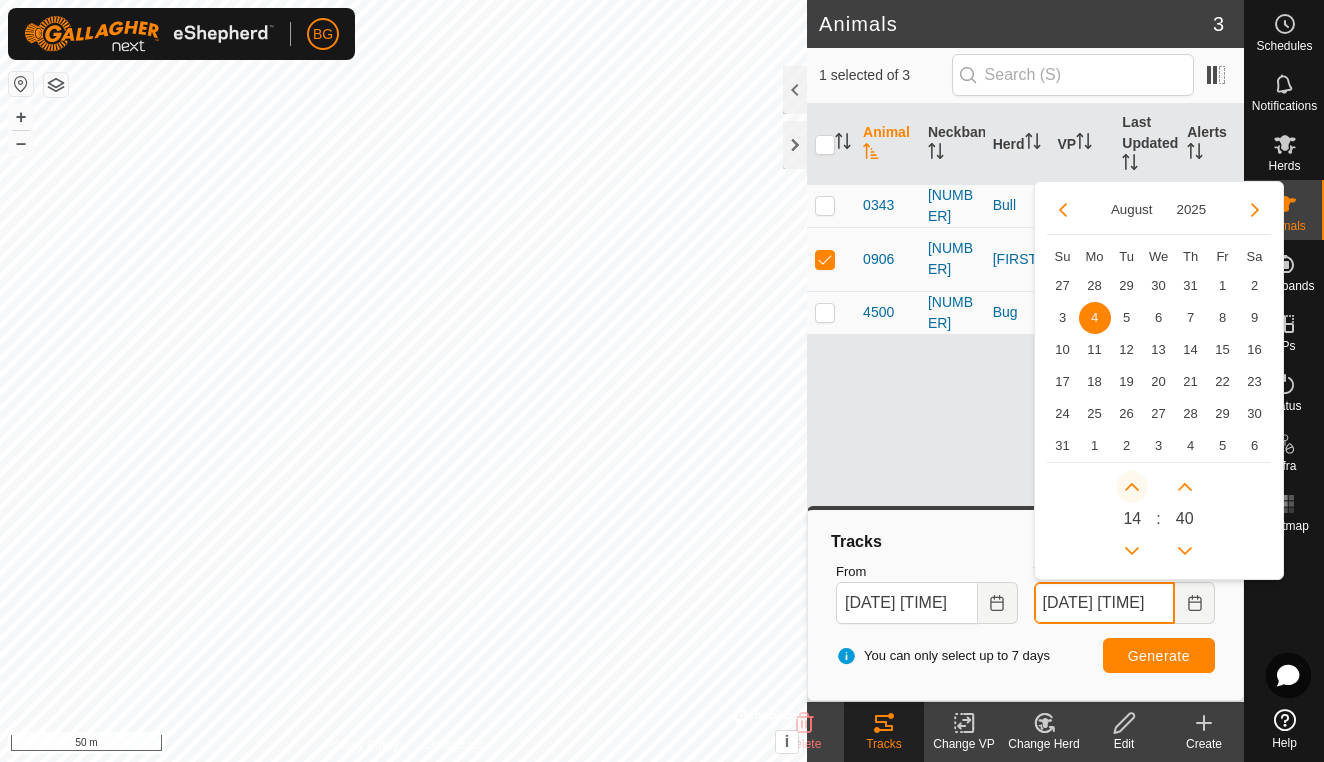 click at bounding box center [1132, 487] 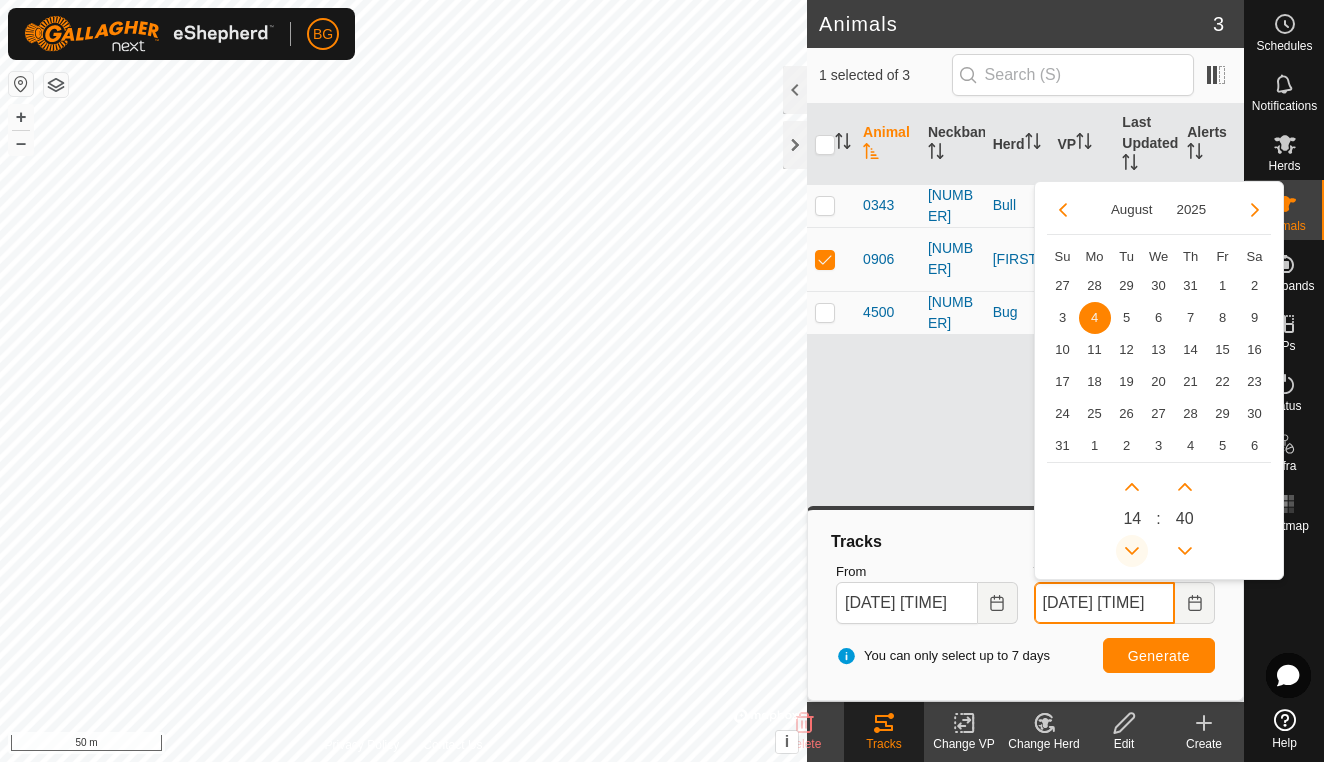 click 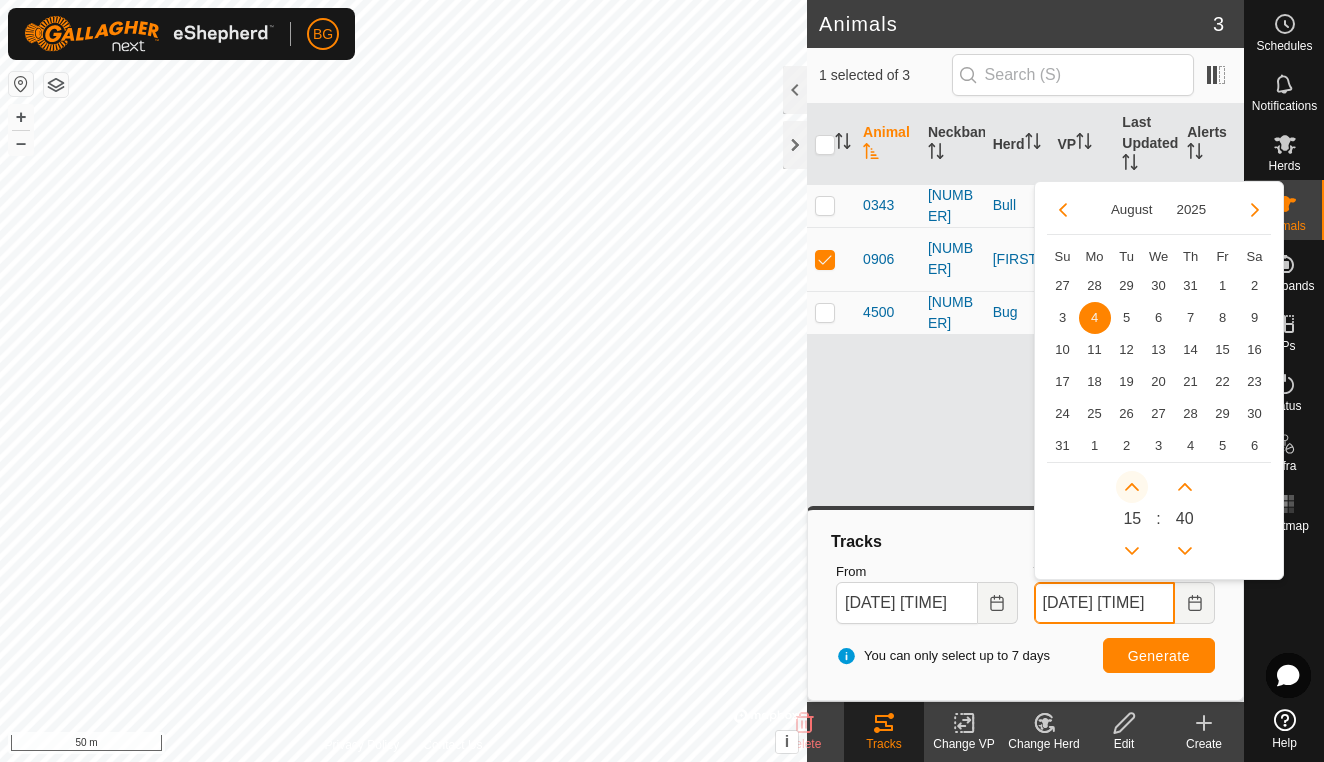 click at bounding box center (1132, 487) 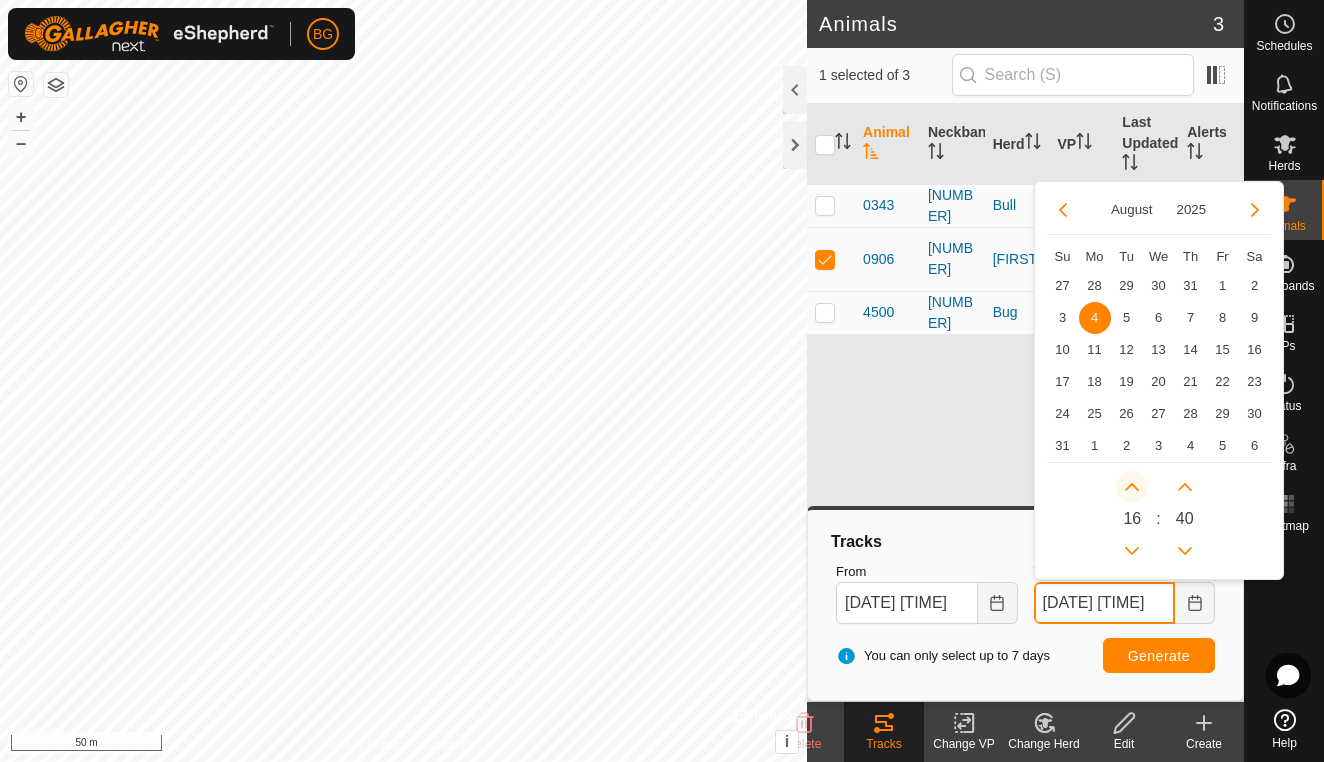 click at bounding box center [1132, 487] 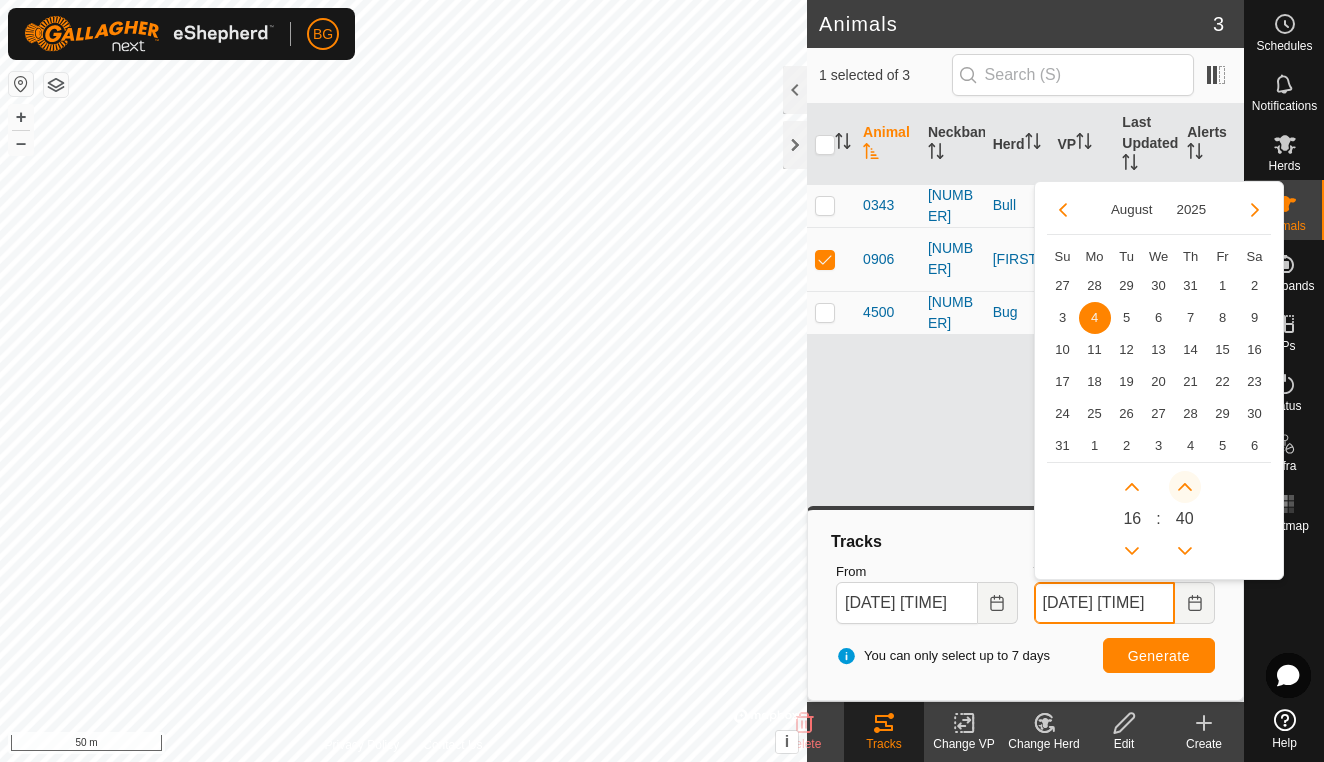 click at bounding box center (1185, 487) 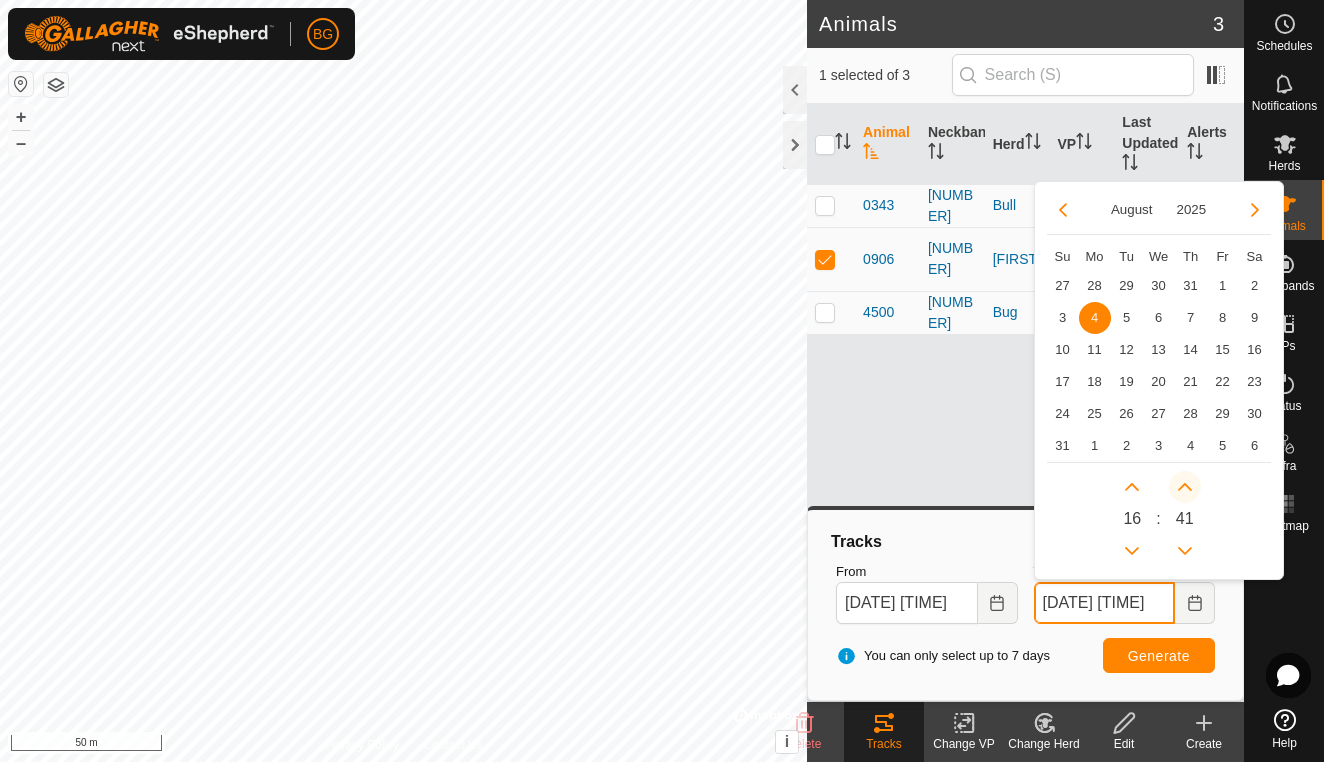 click at bounding box center (1185, 487) 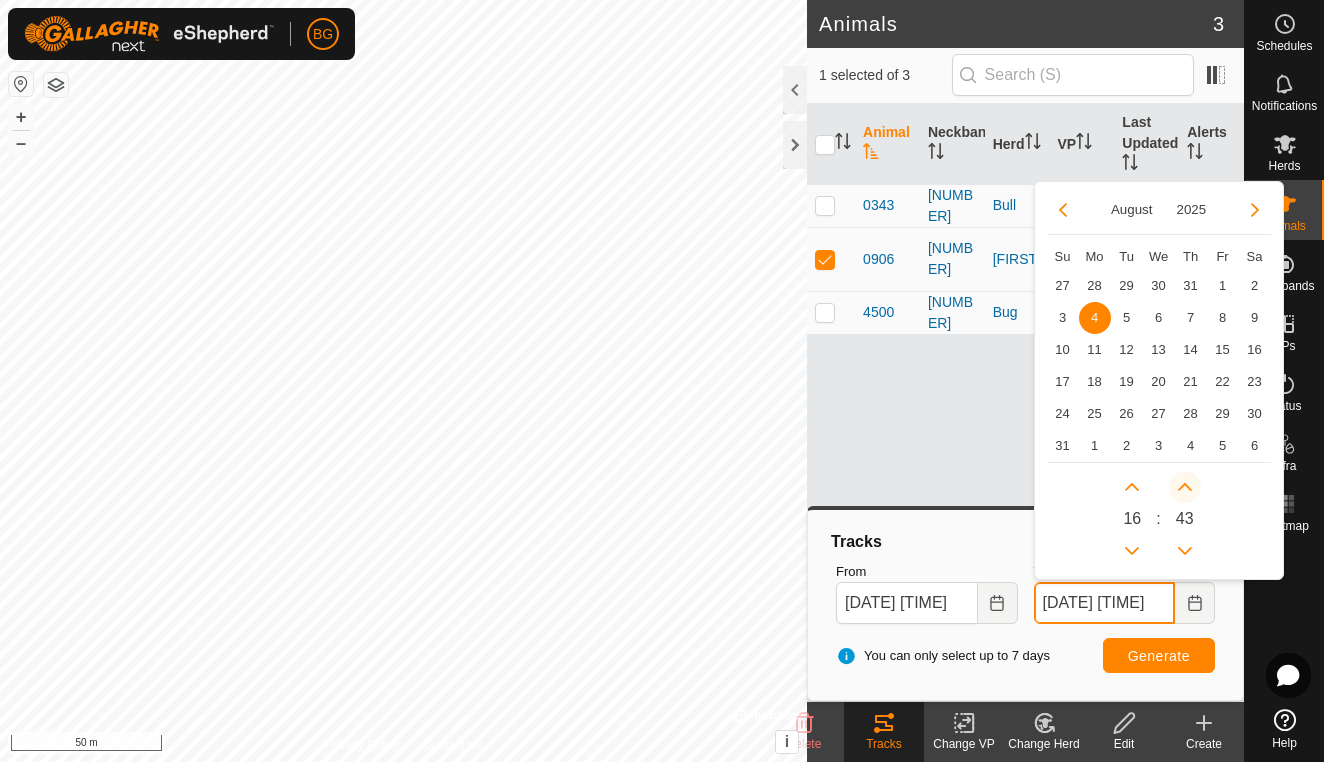 click at bounding box center [1185, 487] 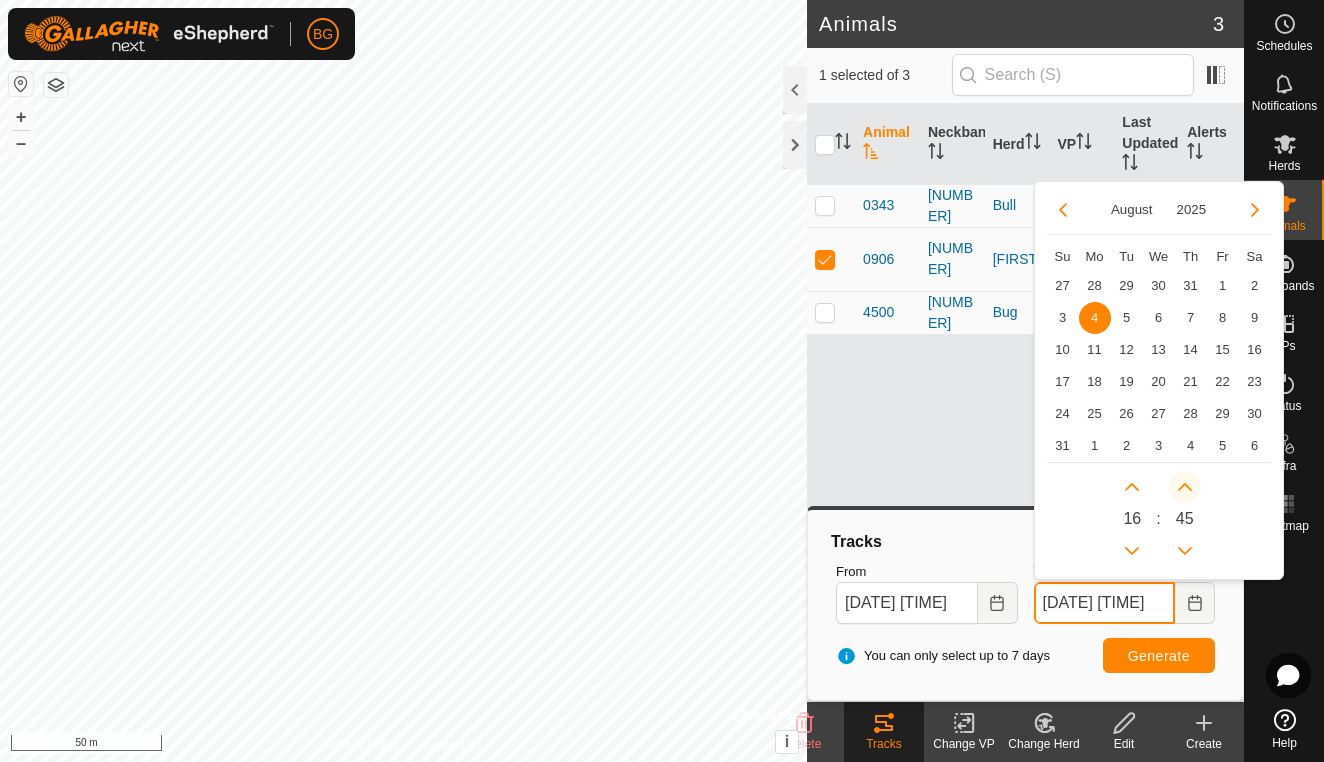 click at bounding box center [1185, 487] 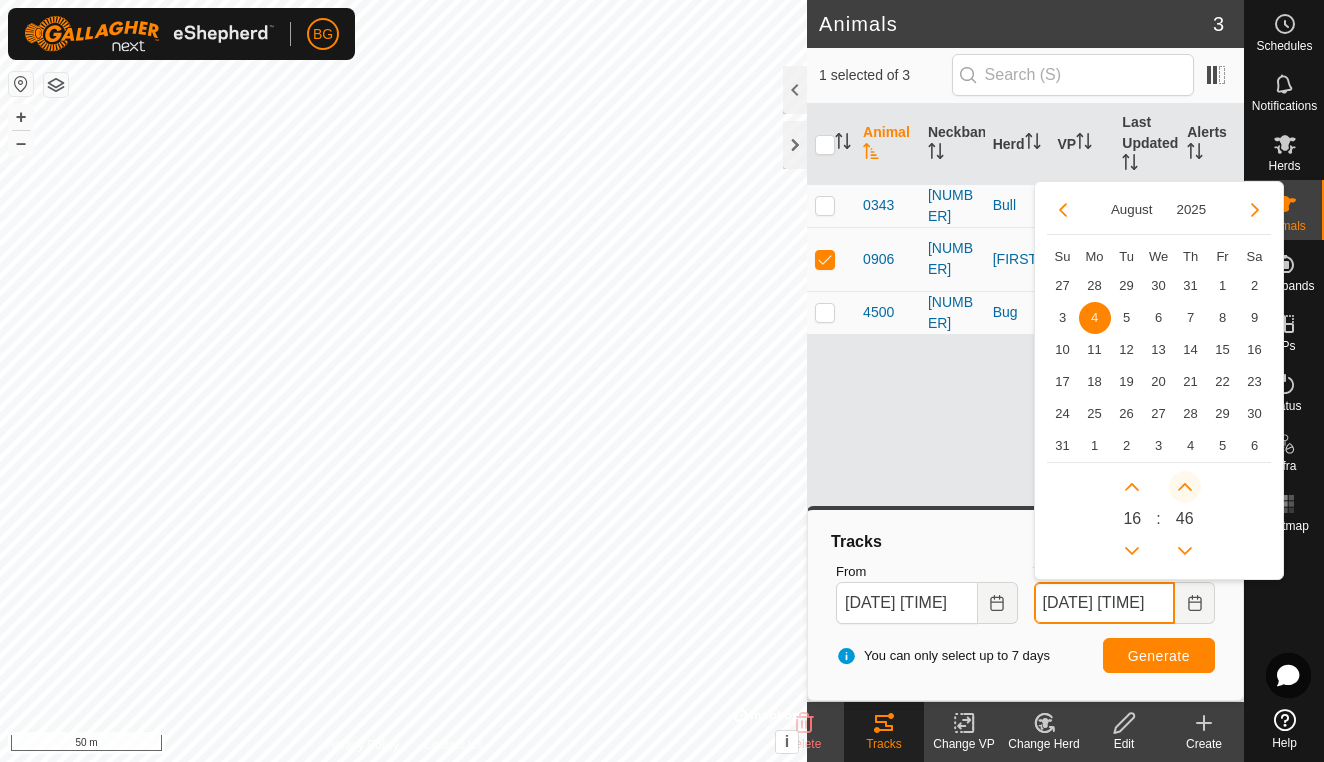 click 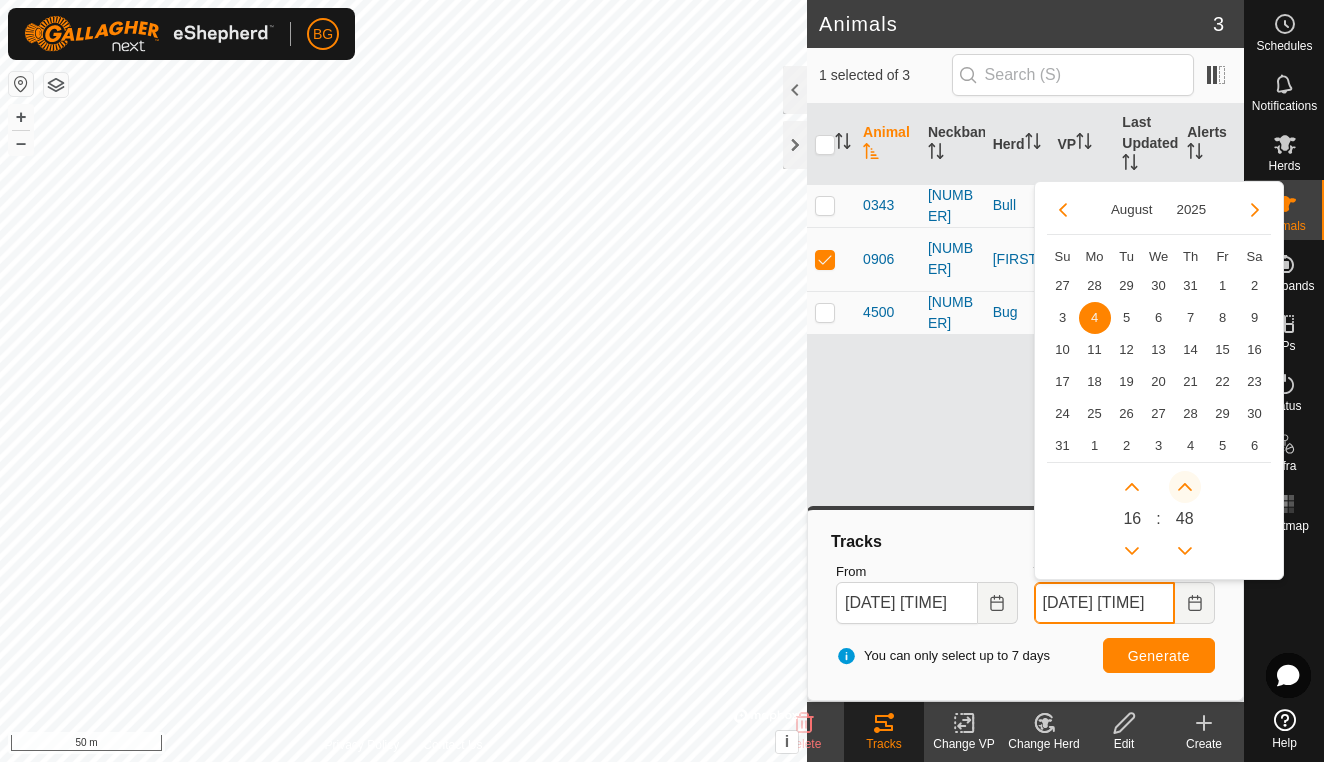 click 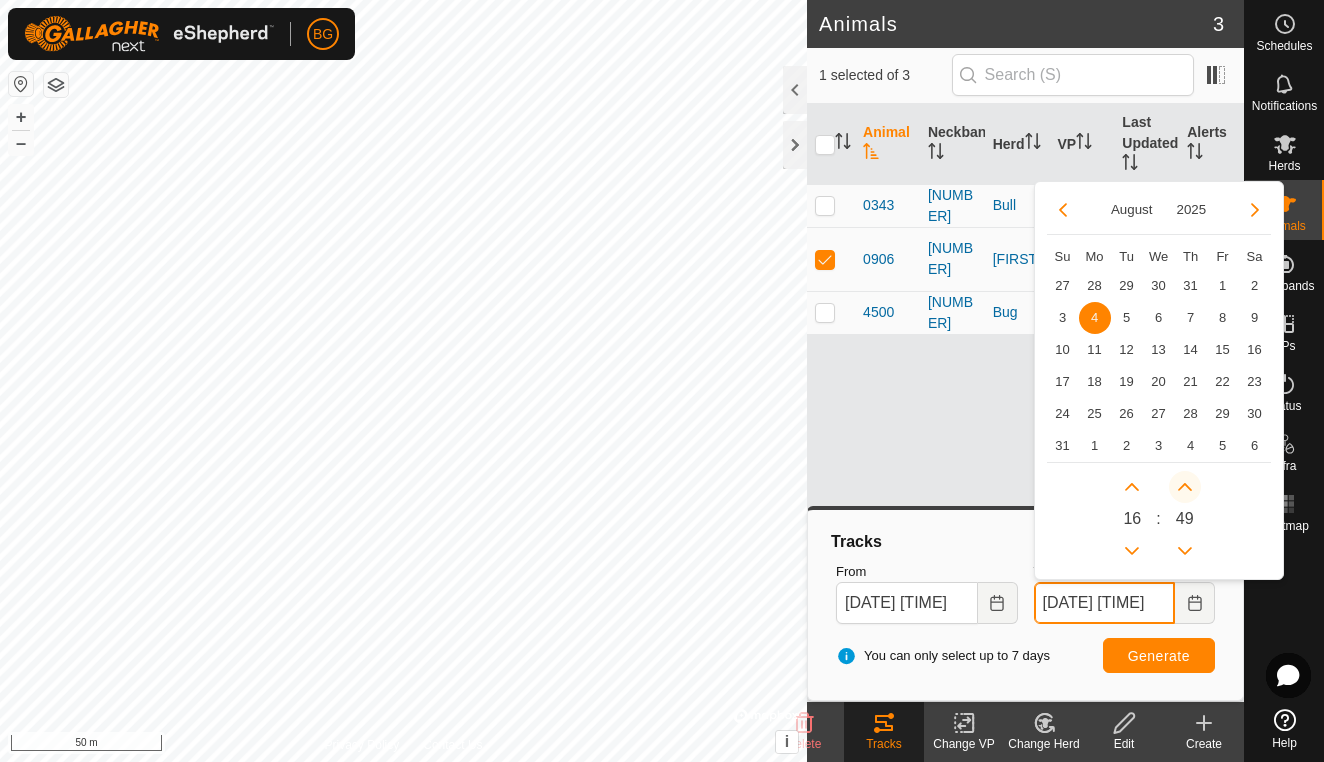click 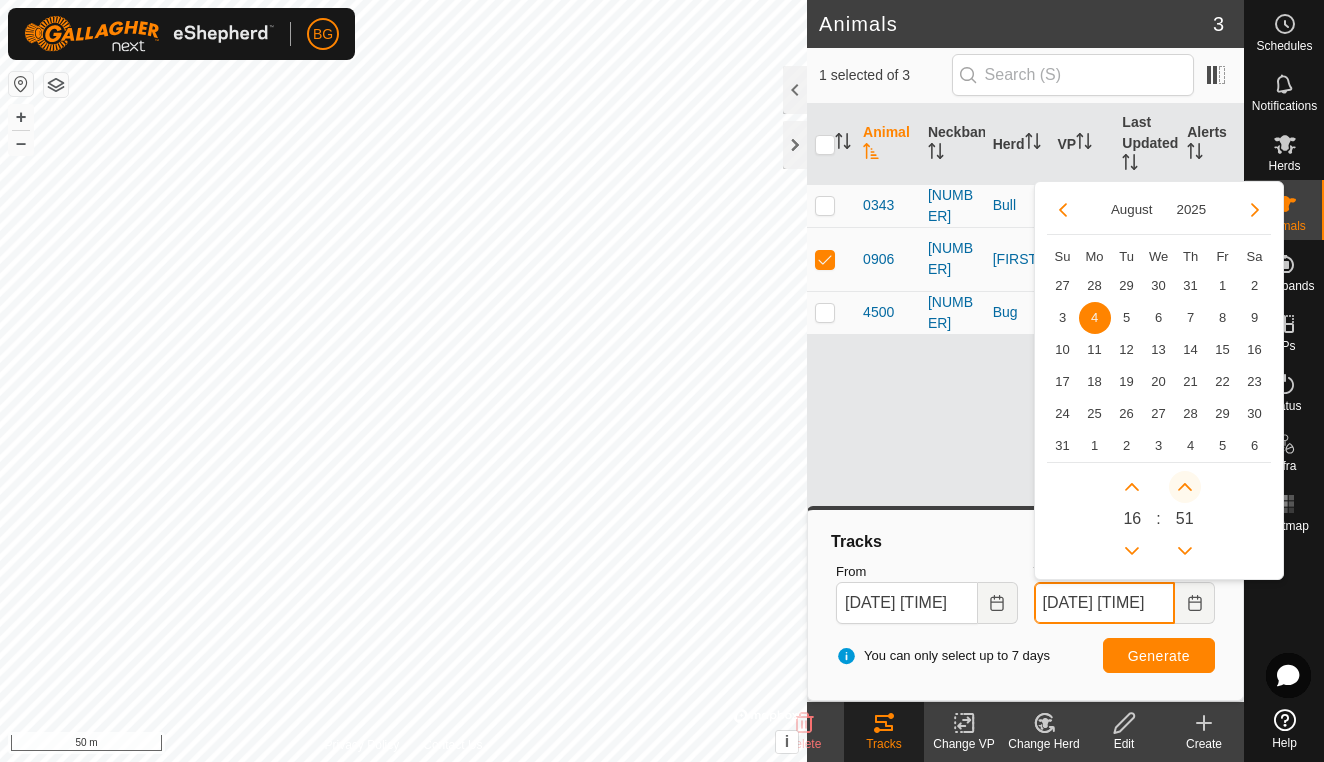 click 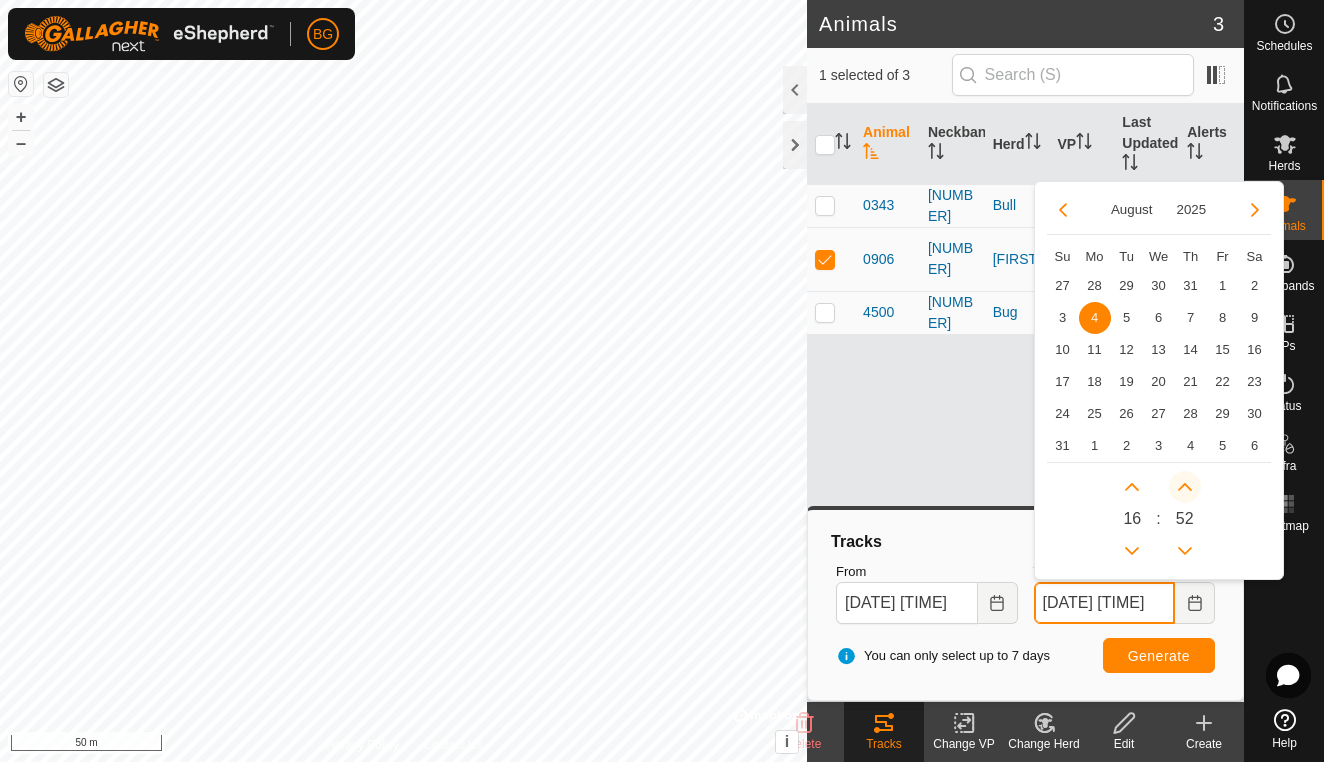 click 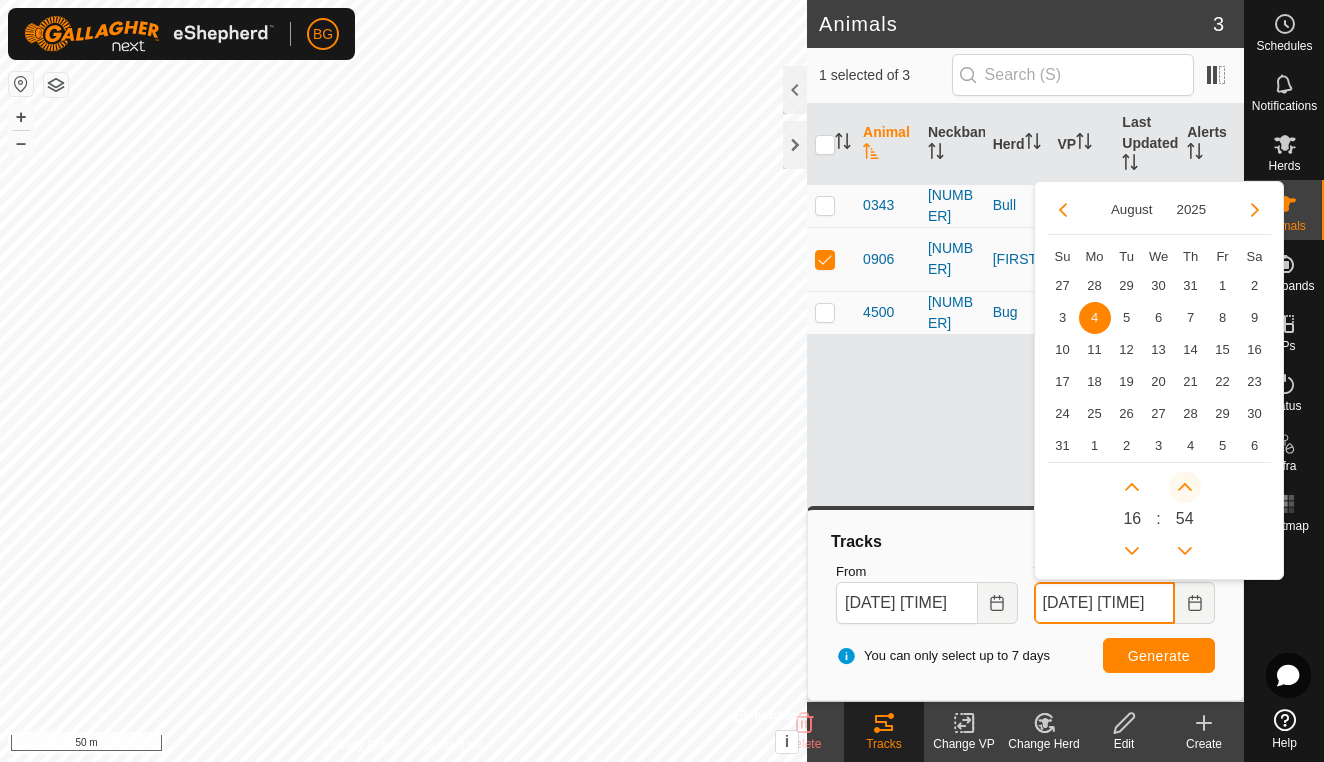 click 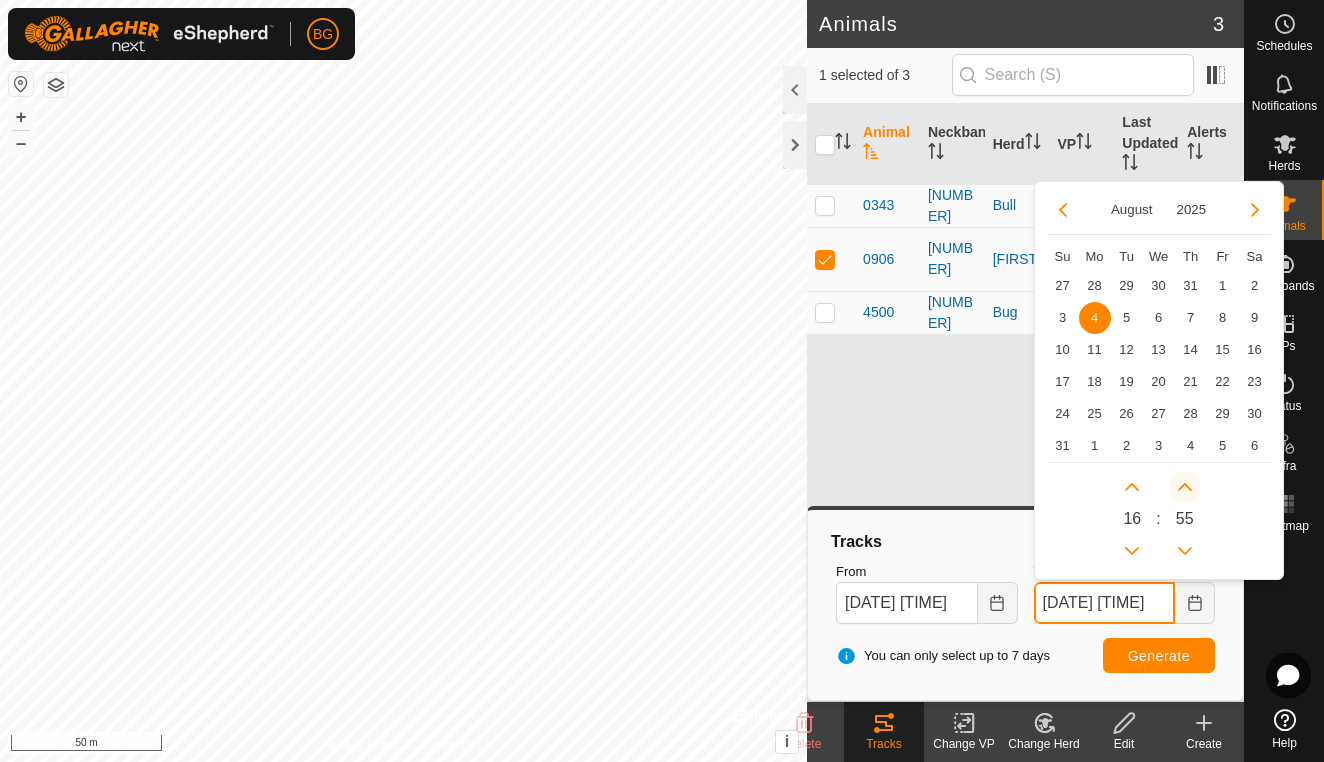 click 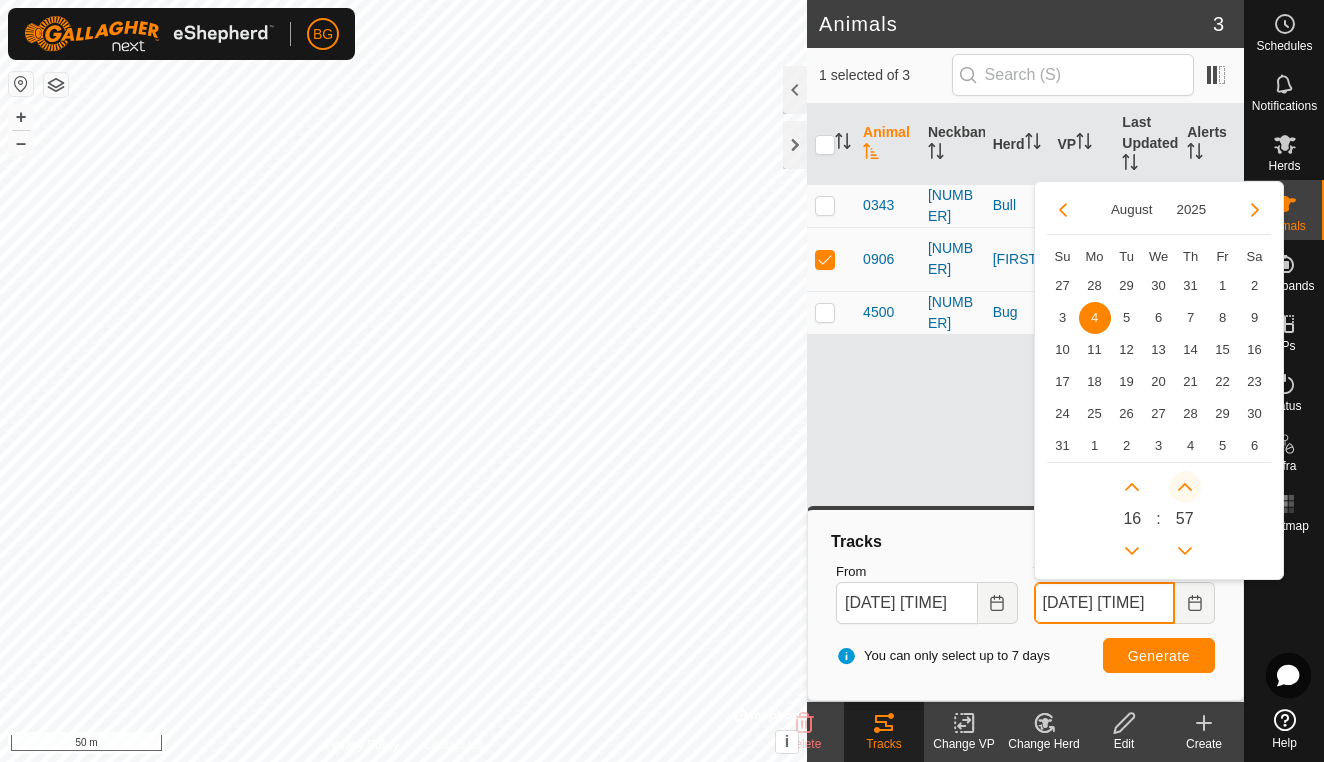 click 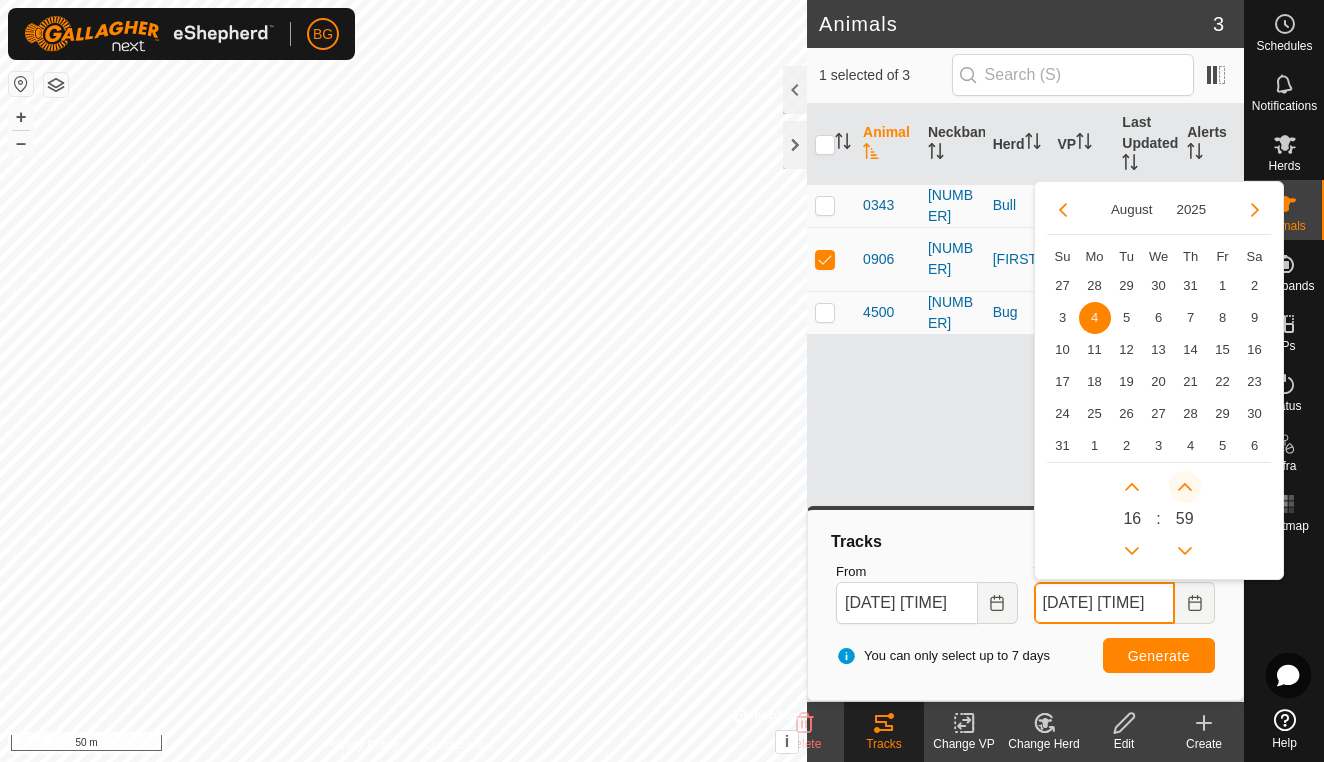 click 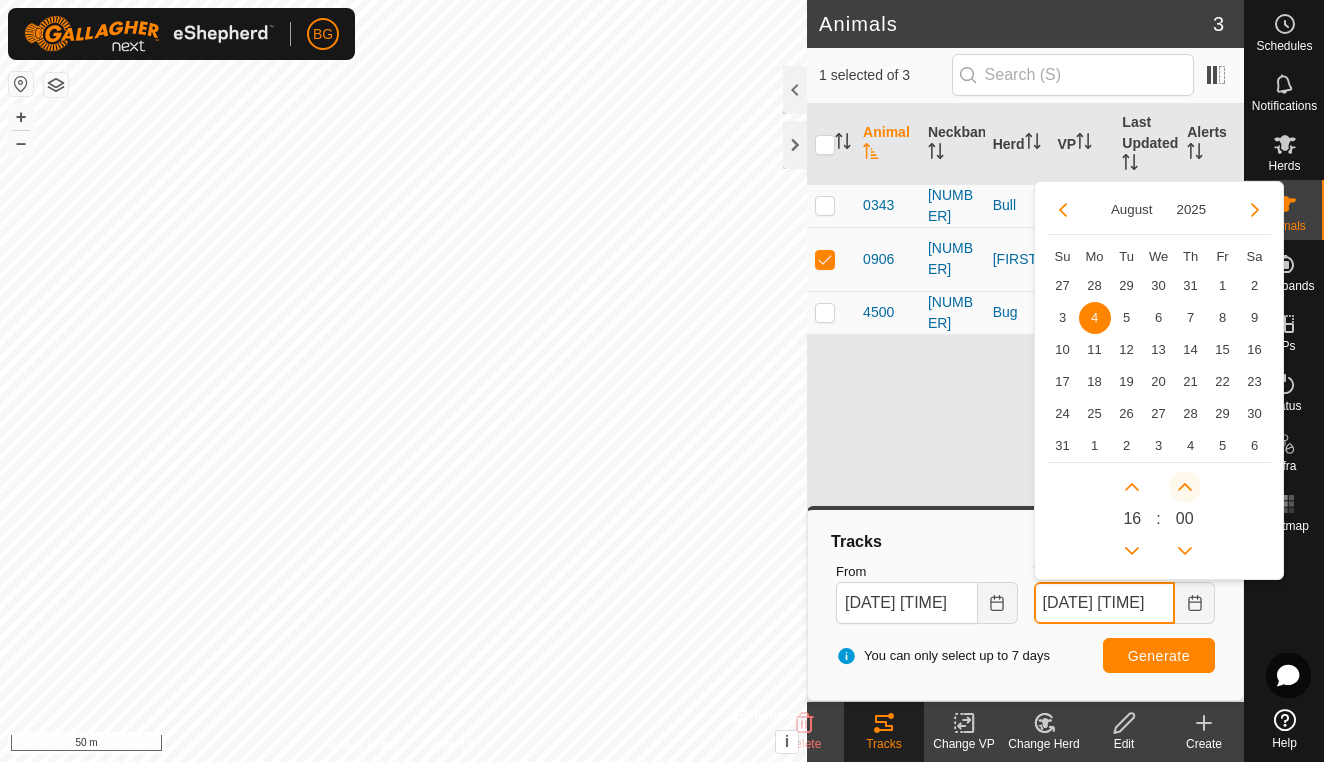 click 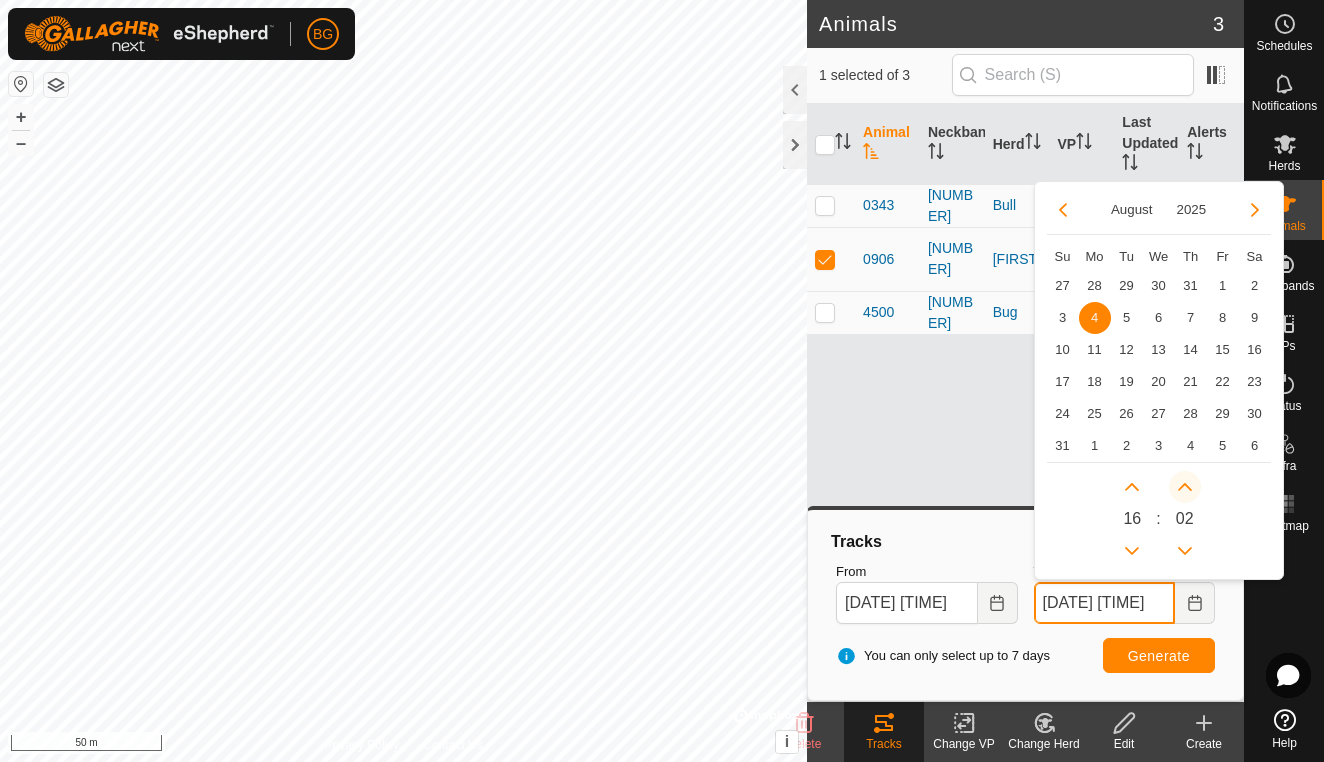 click 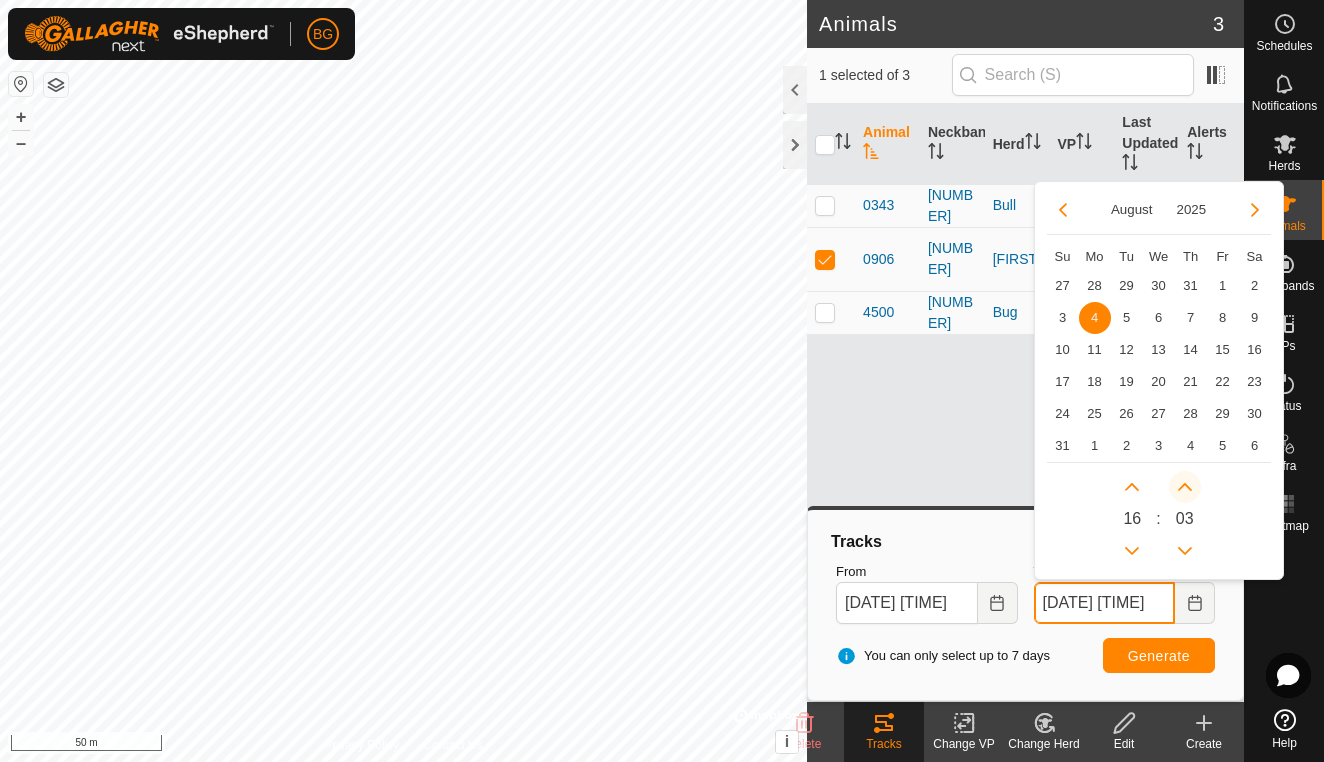 click 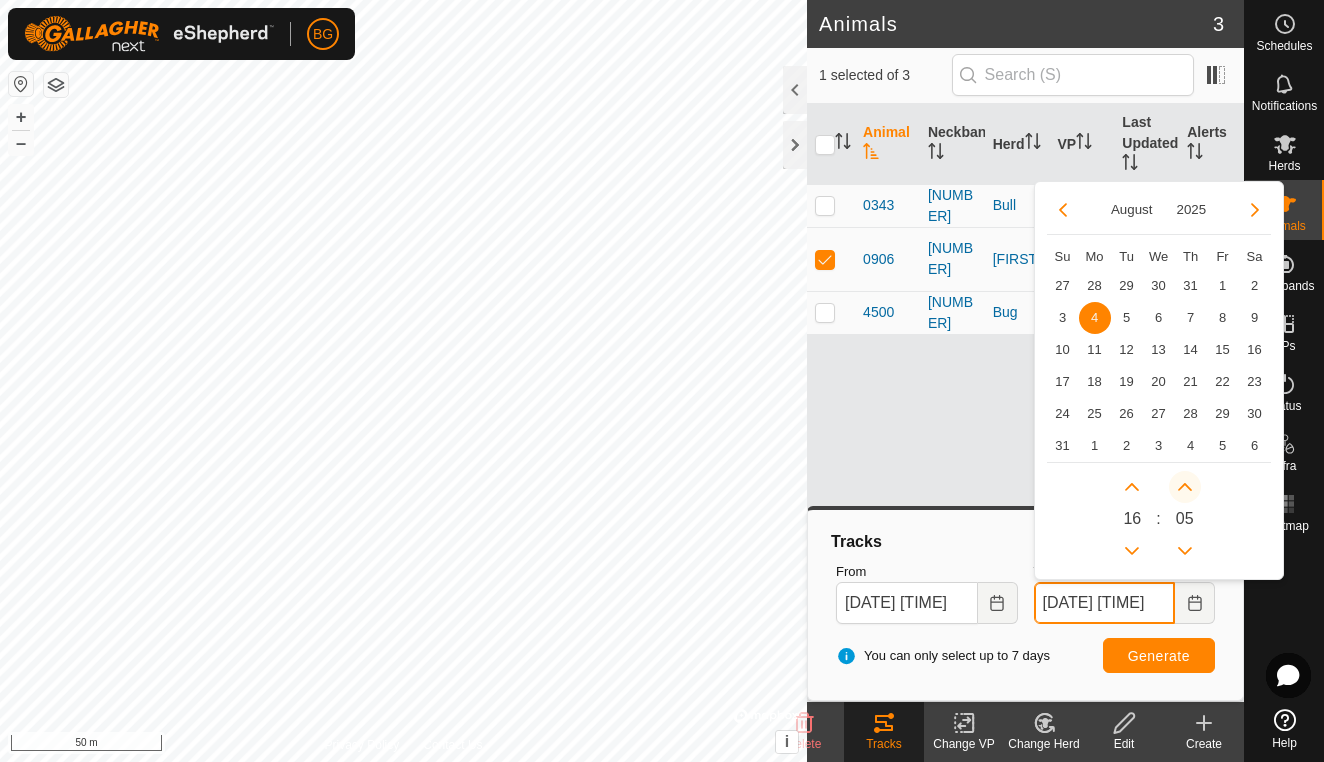 click 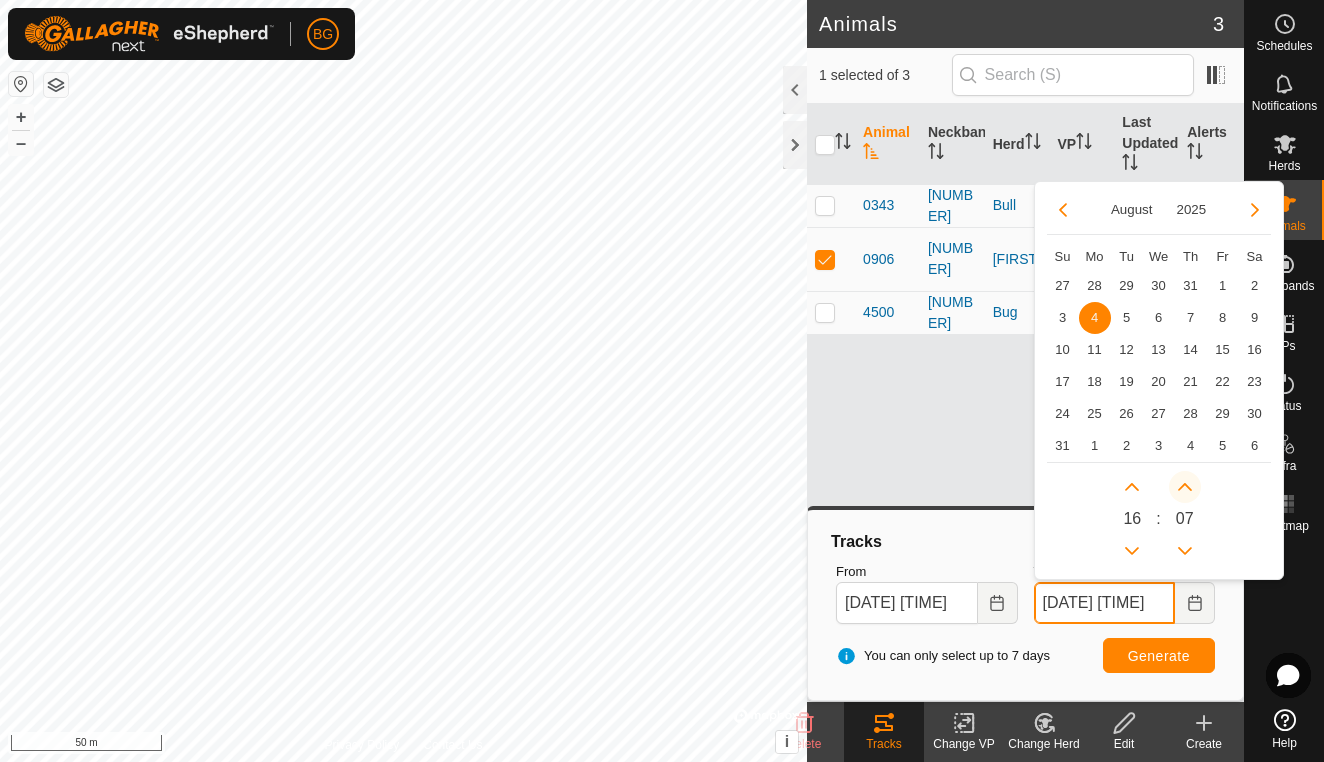 click 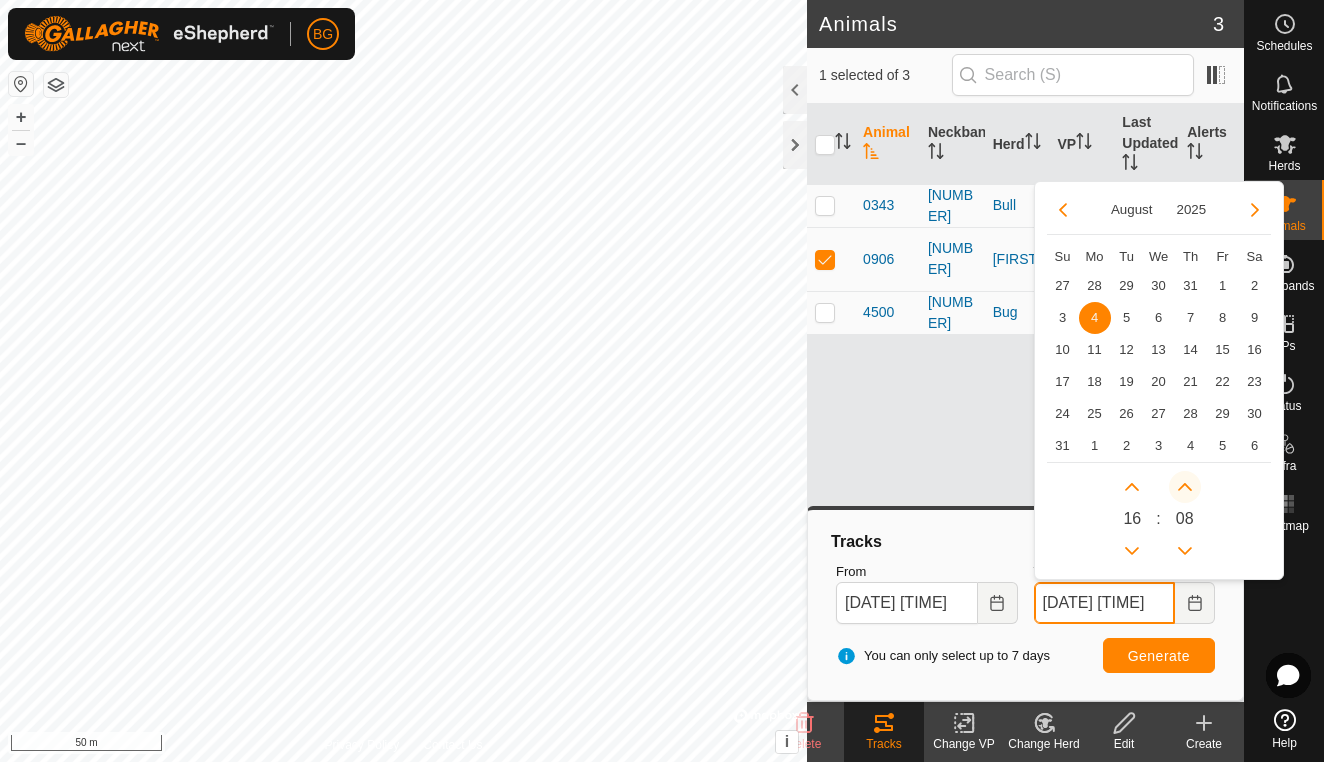 click 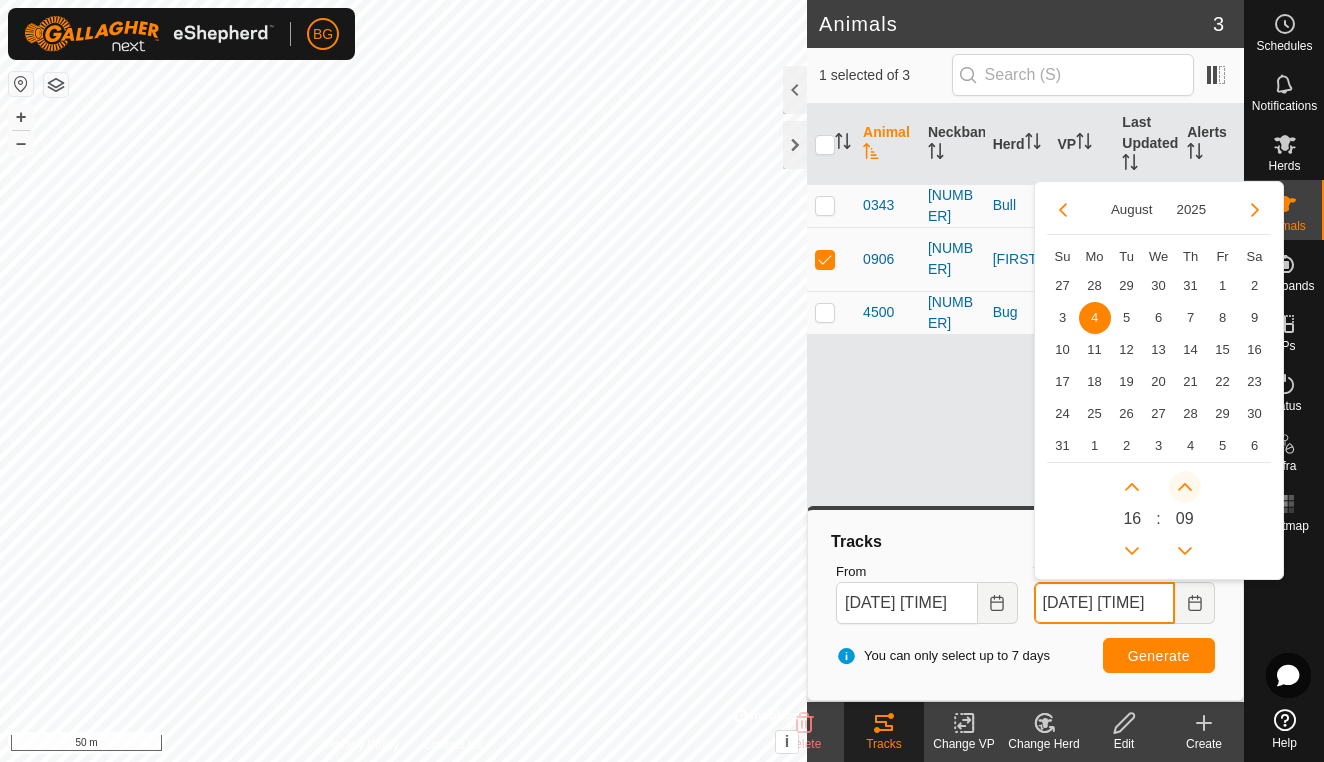 click 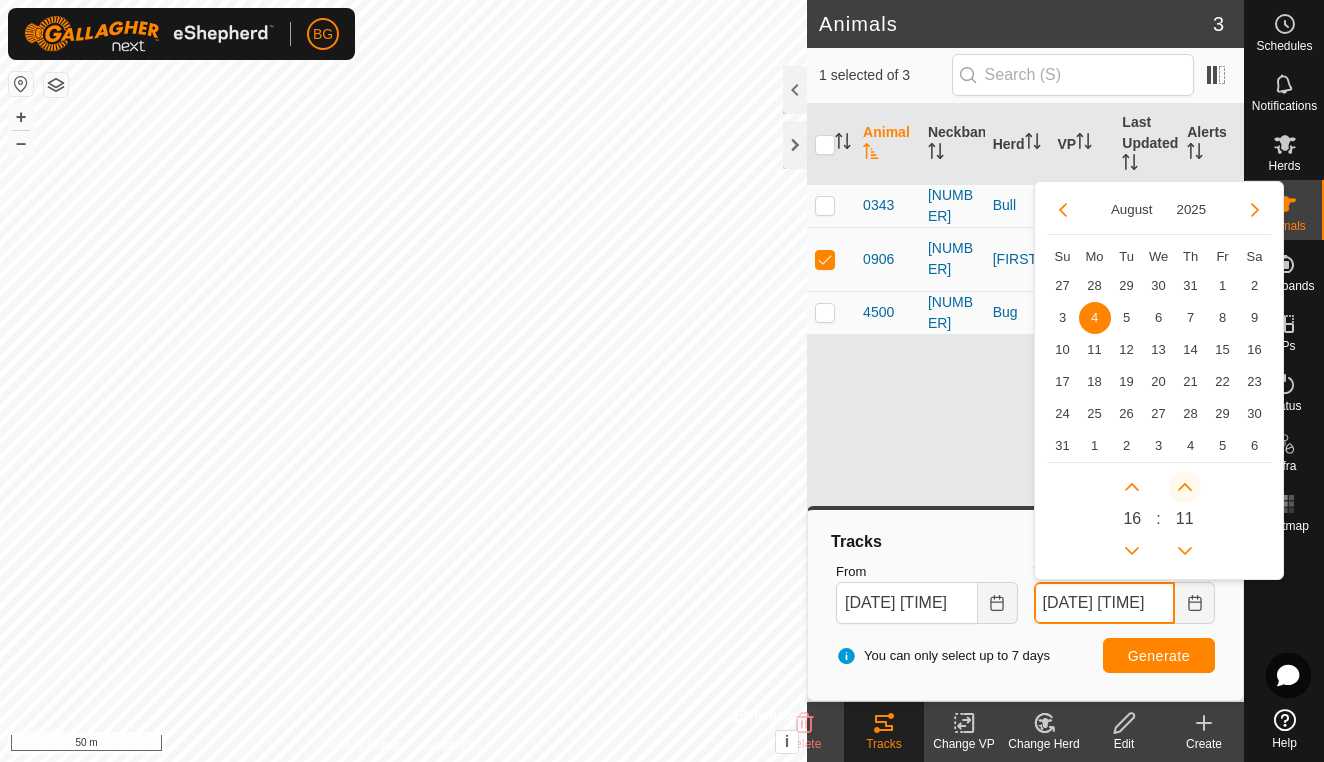 click 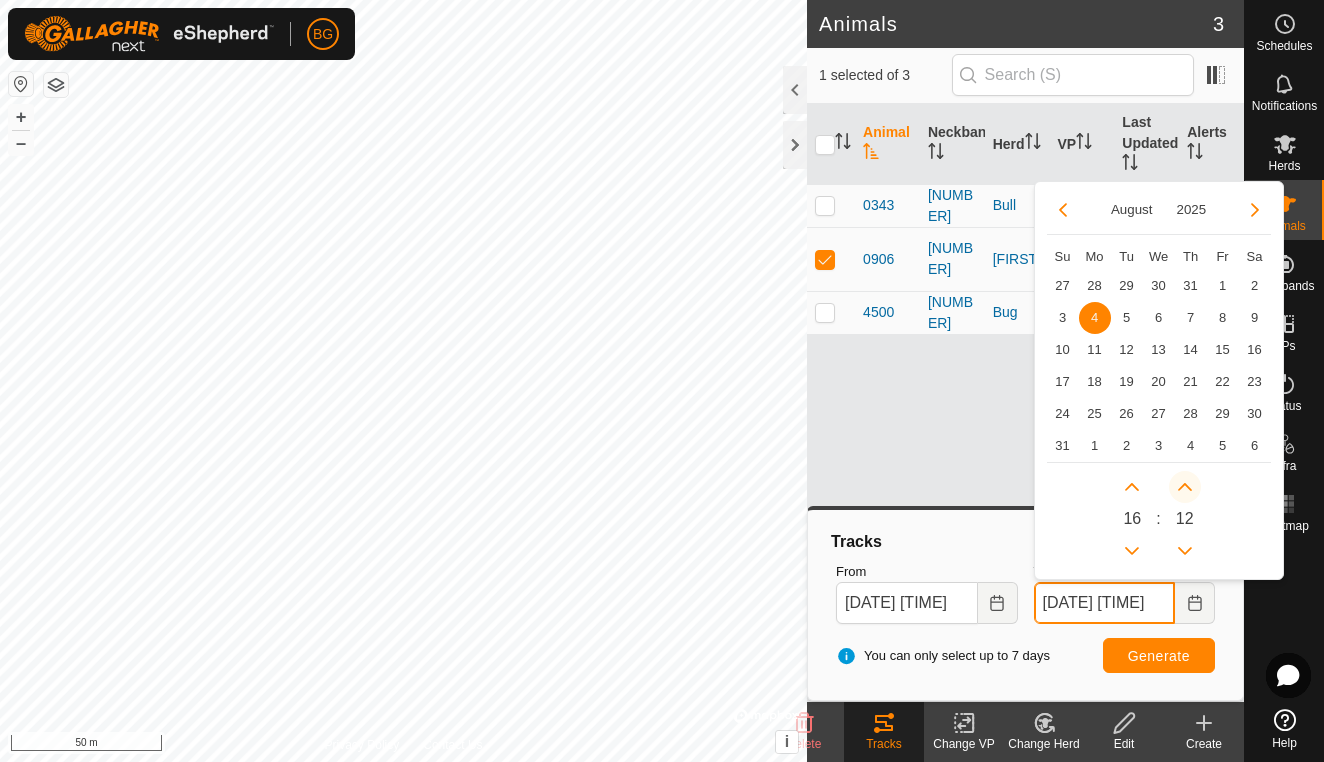 click 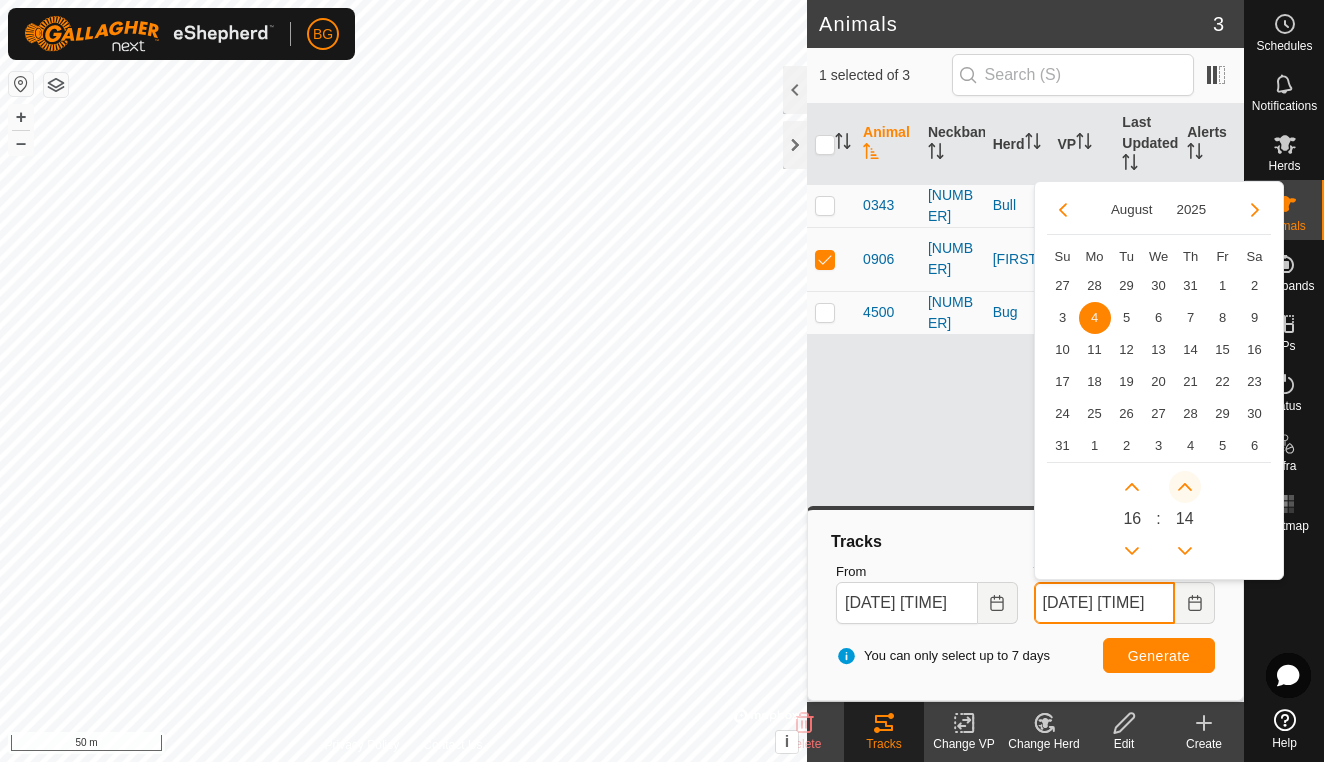click 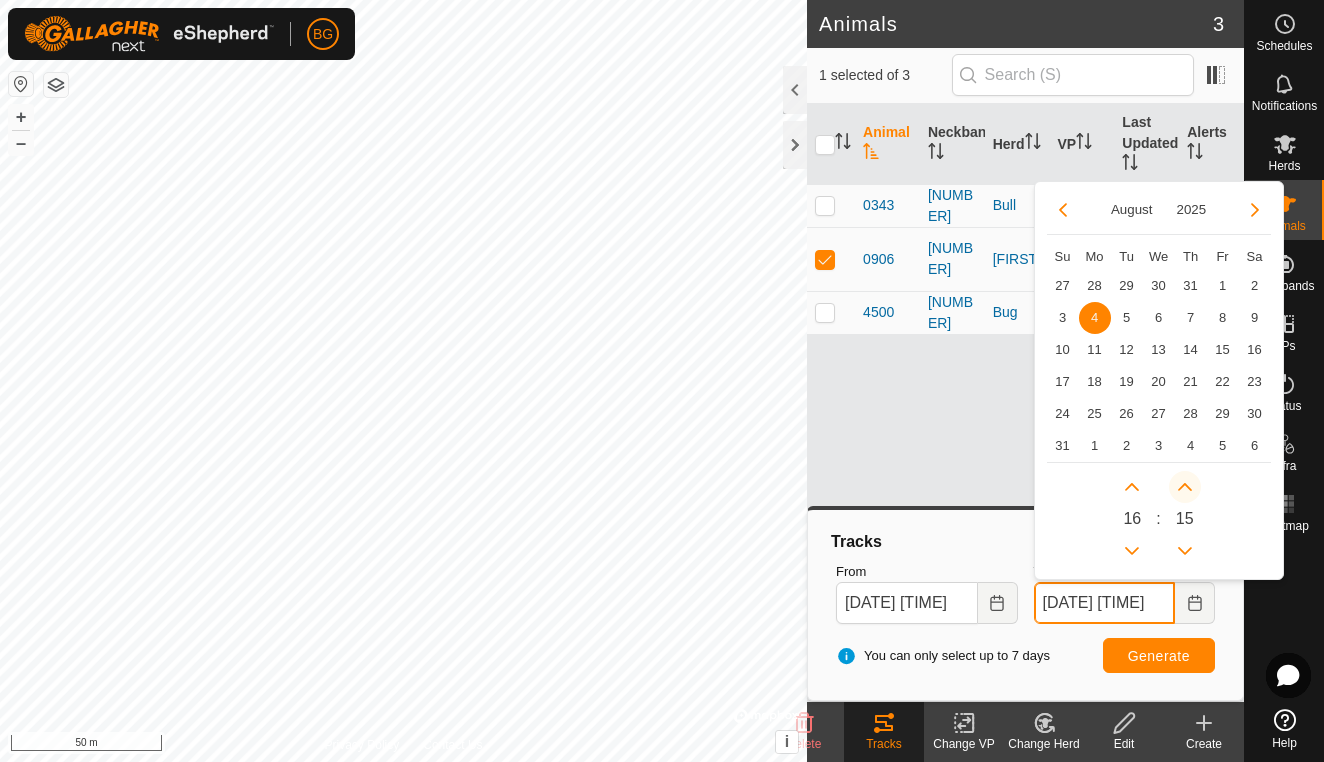 click 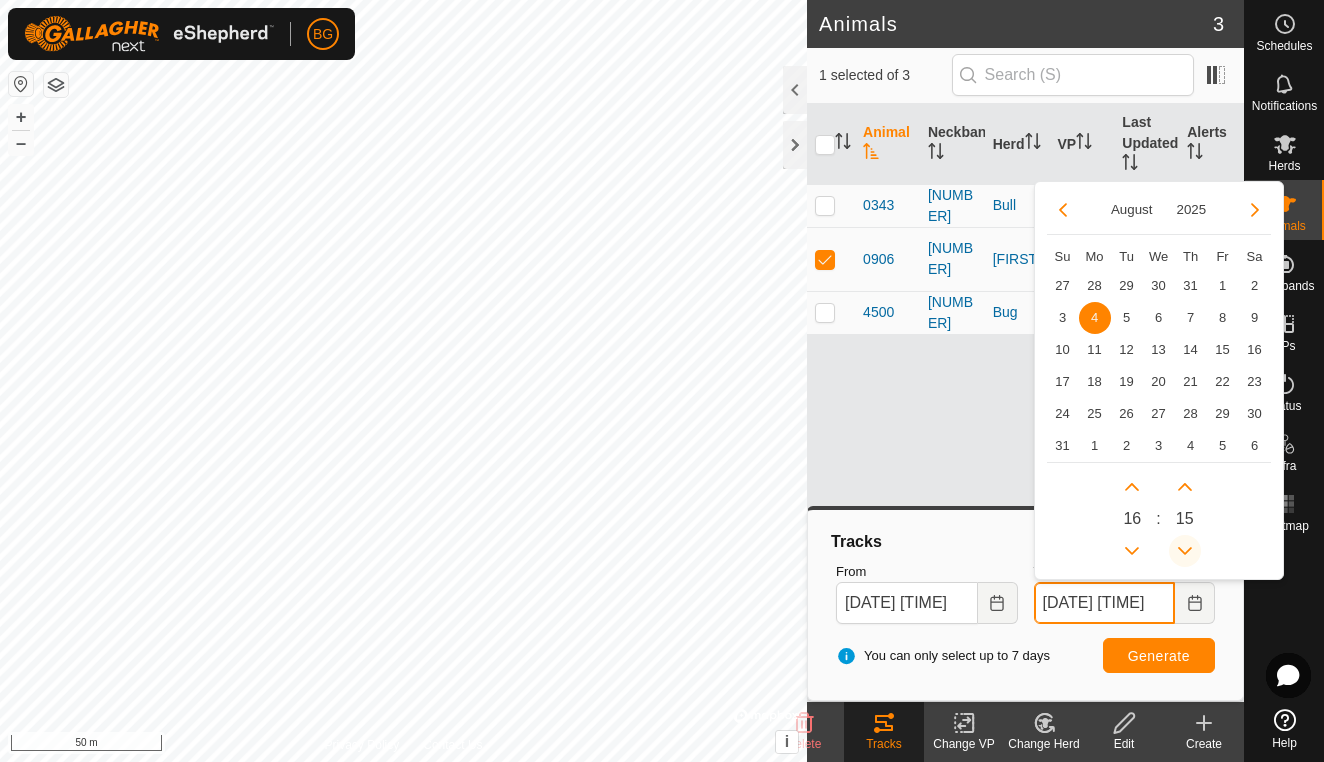 click at bounding box center [1185, 551] 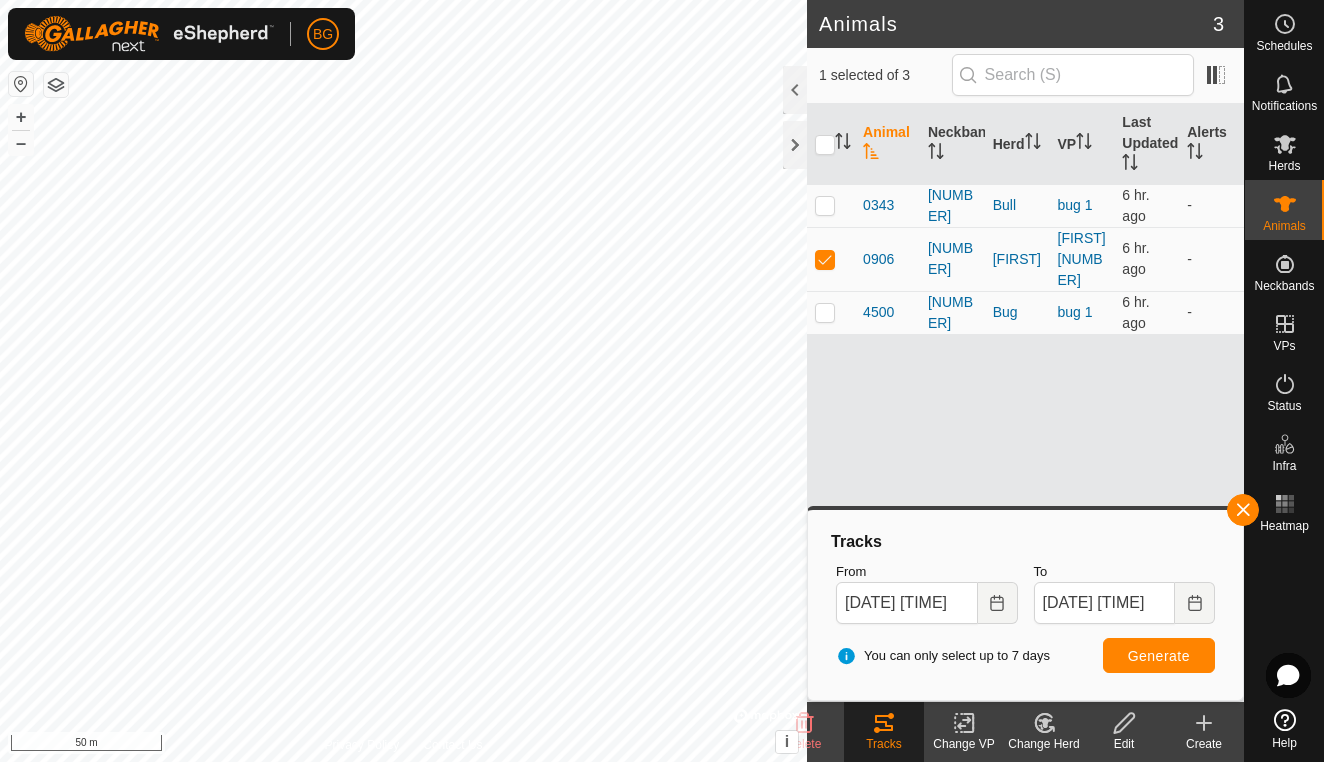 click on "Generate" at bounding box center (1159, 656) 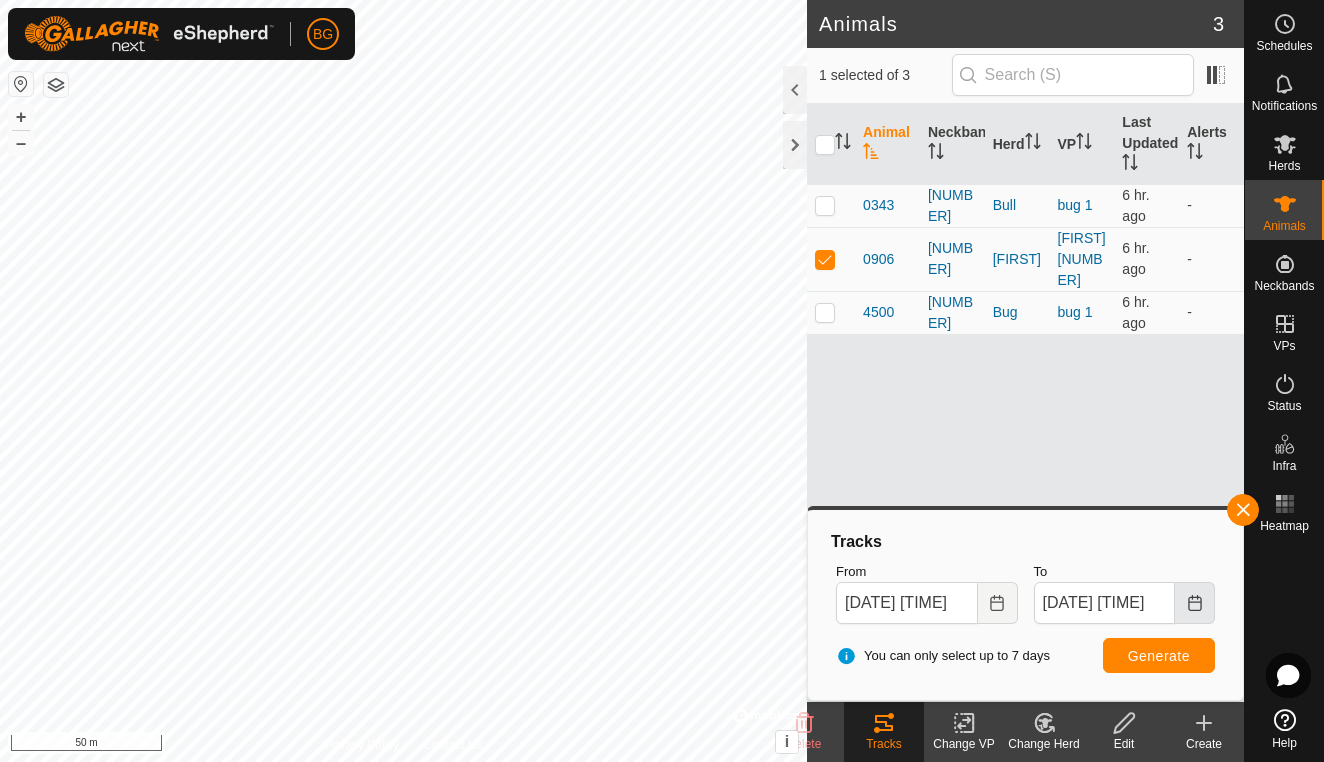 click 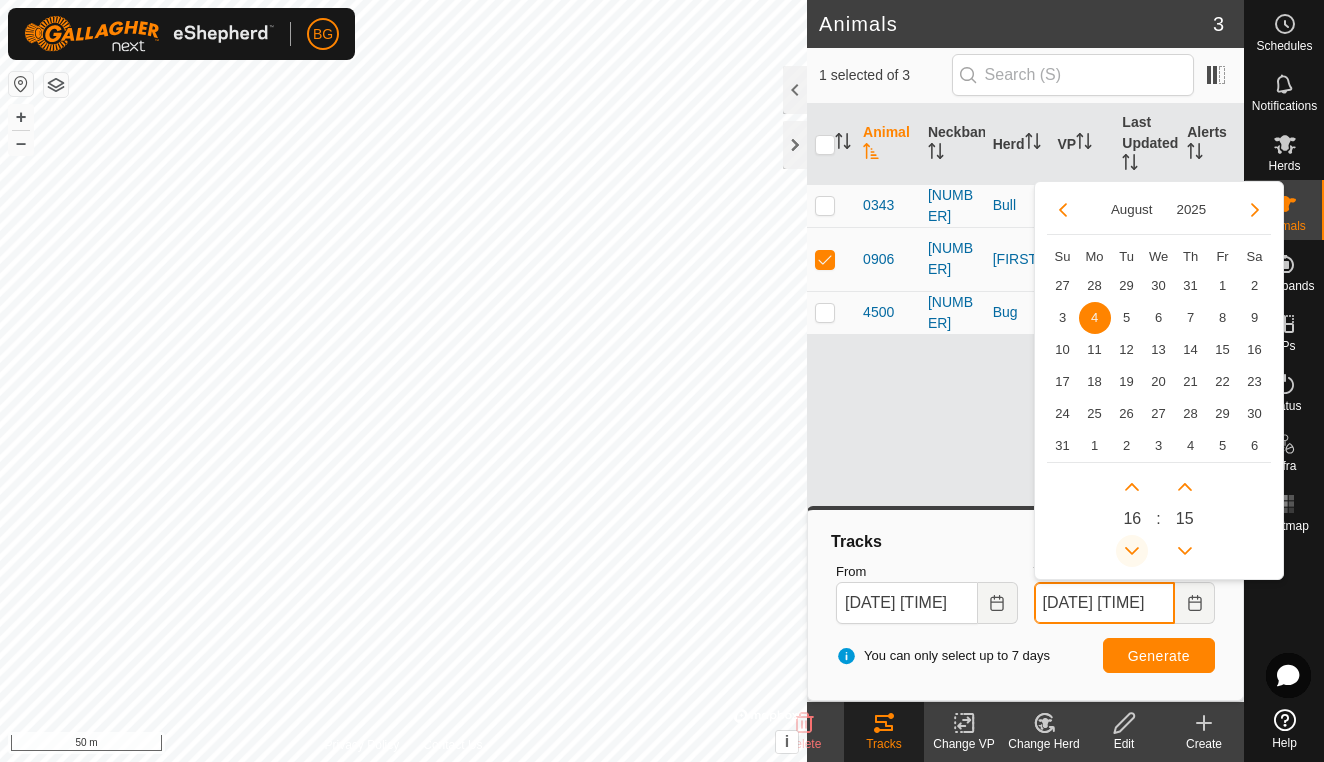 click at bounding box center (1132, 551) 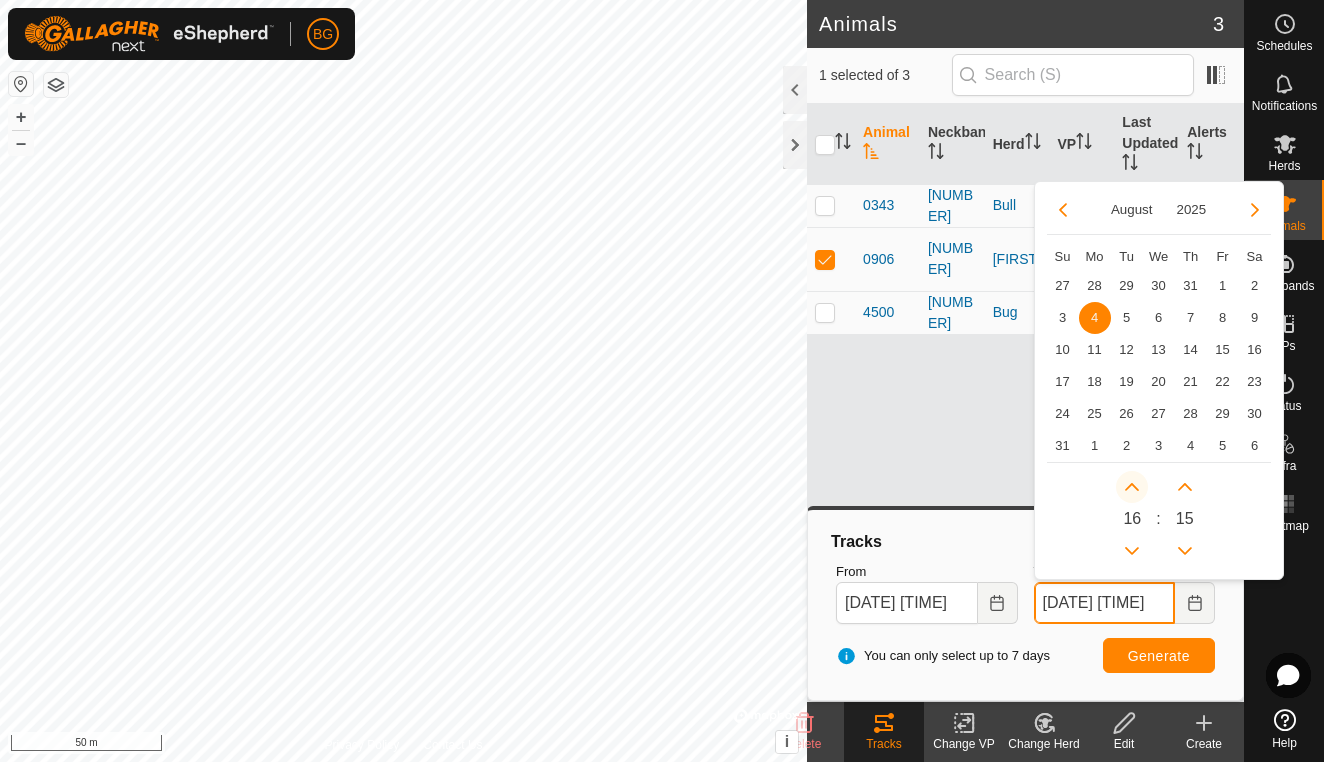 click at bounding box center [1132, 487] 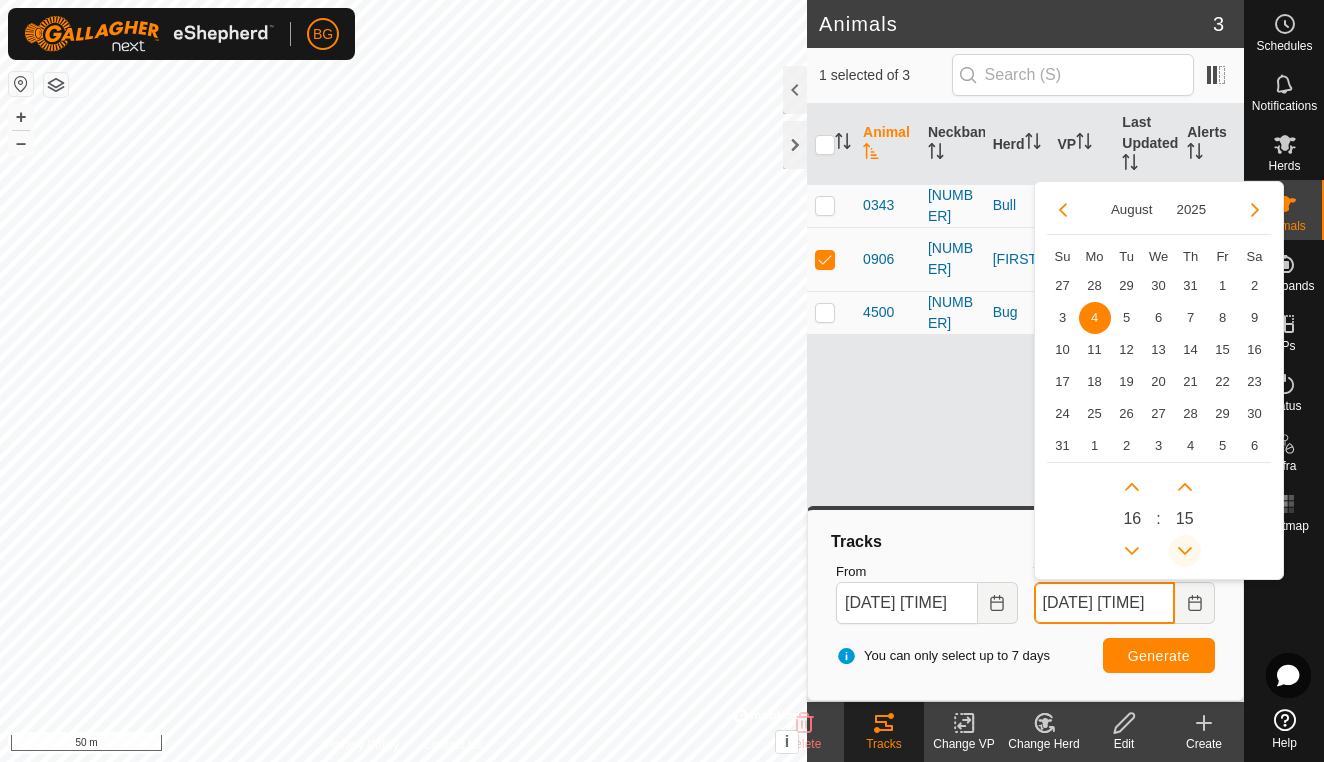 click at bounding box center (1185, 551) 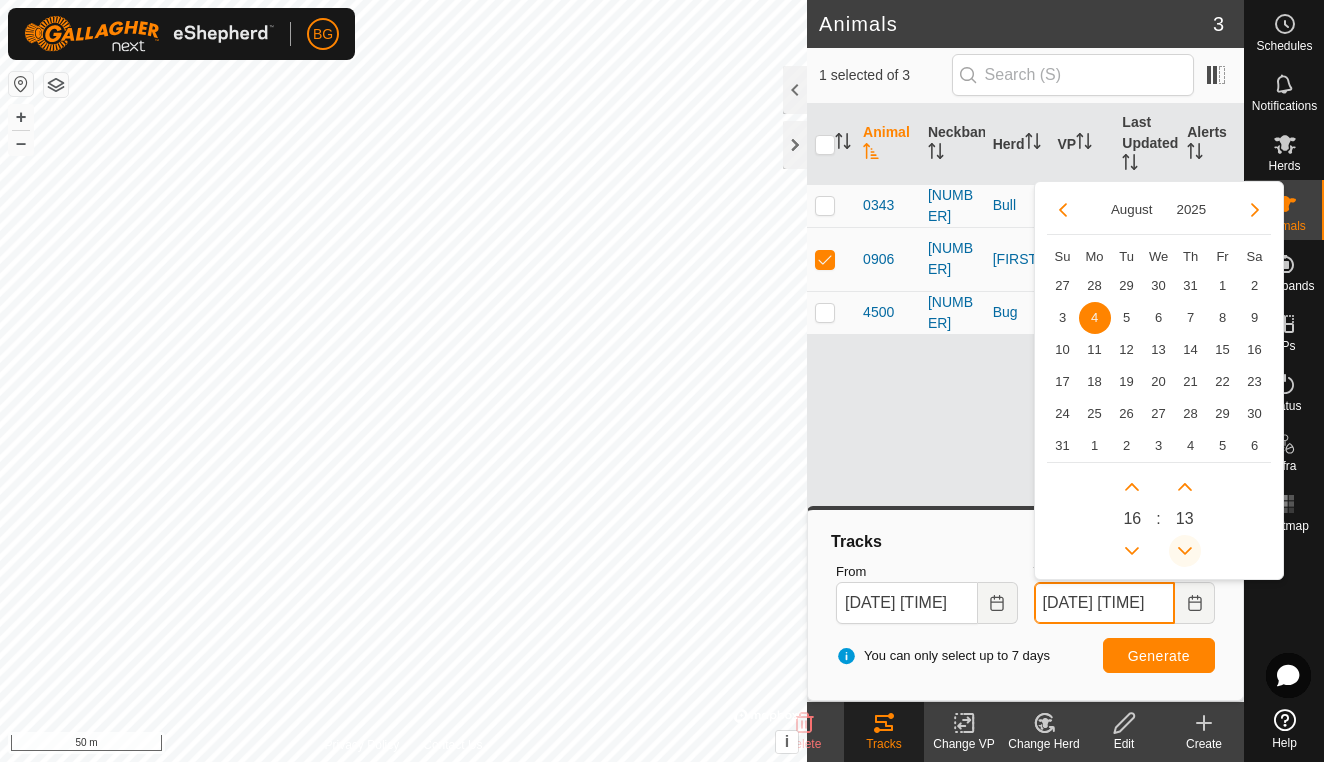 click at bounding box center (1187, 549) 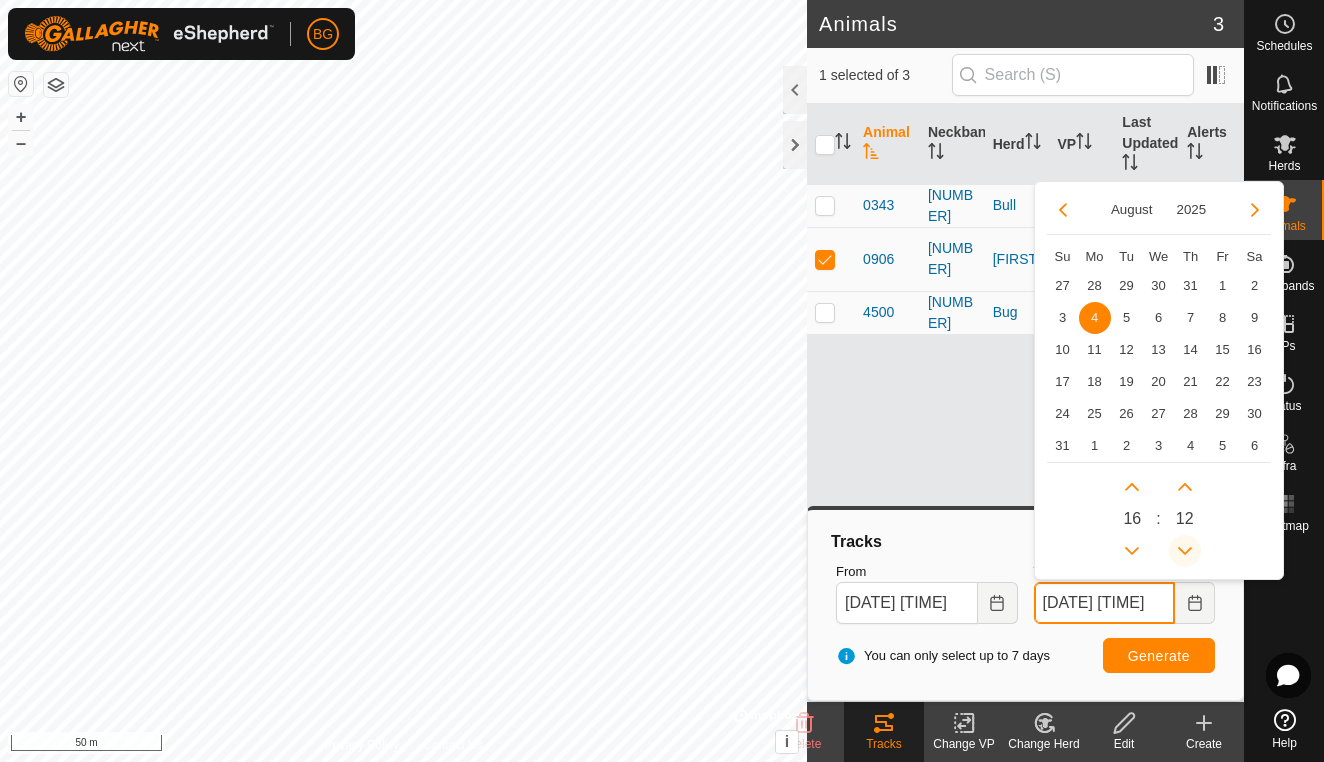 click at bounding box center (1185, 551) 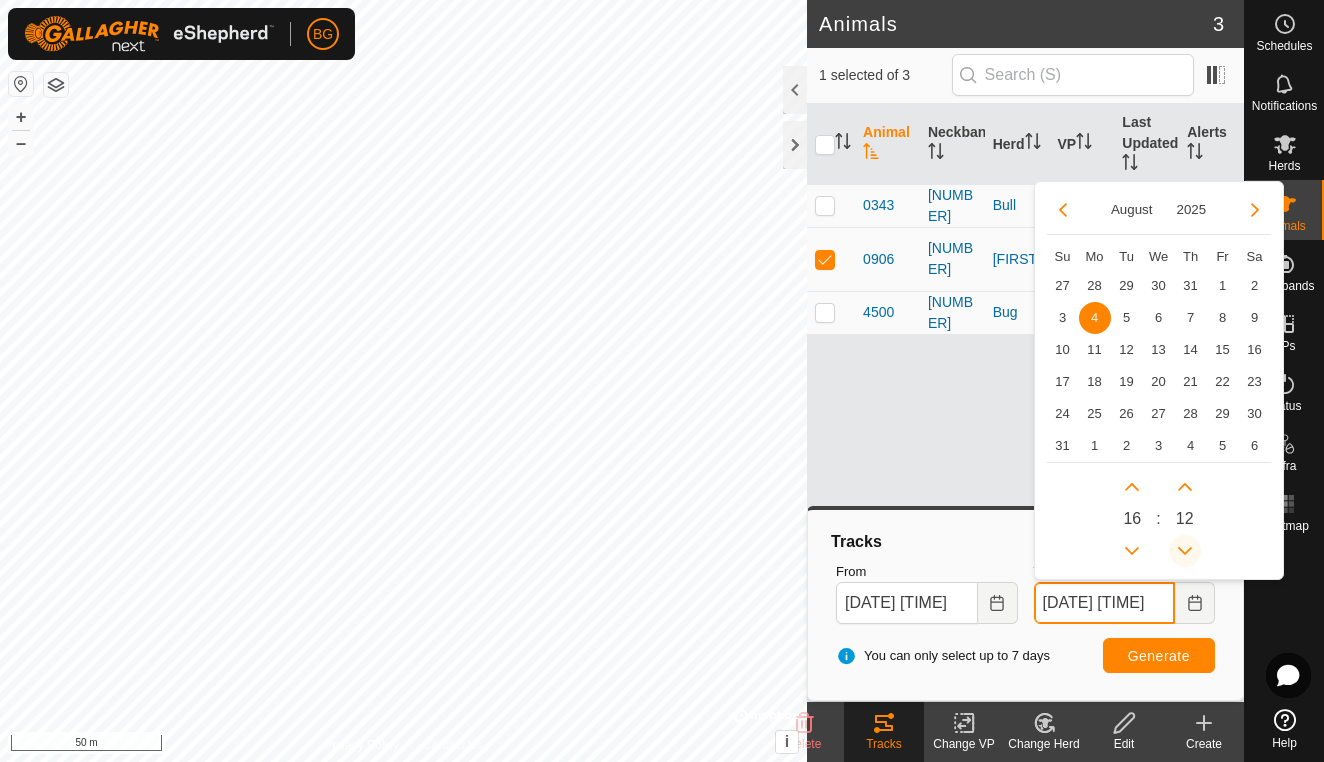 click at bounding box center [1185, 551] 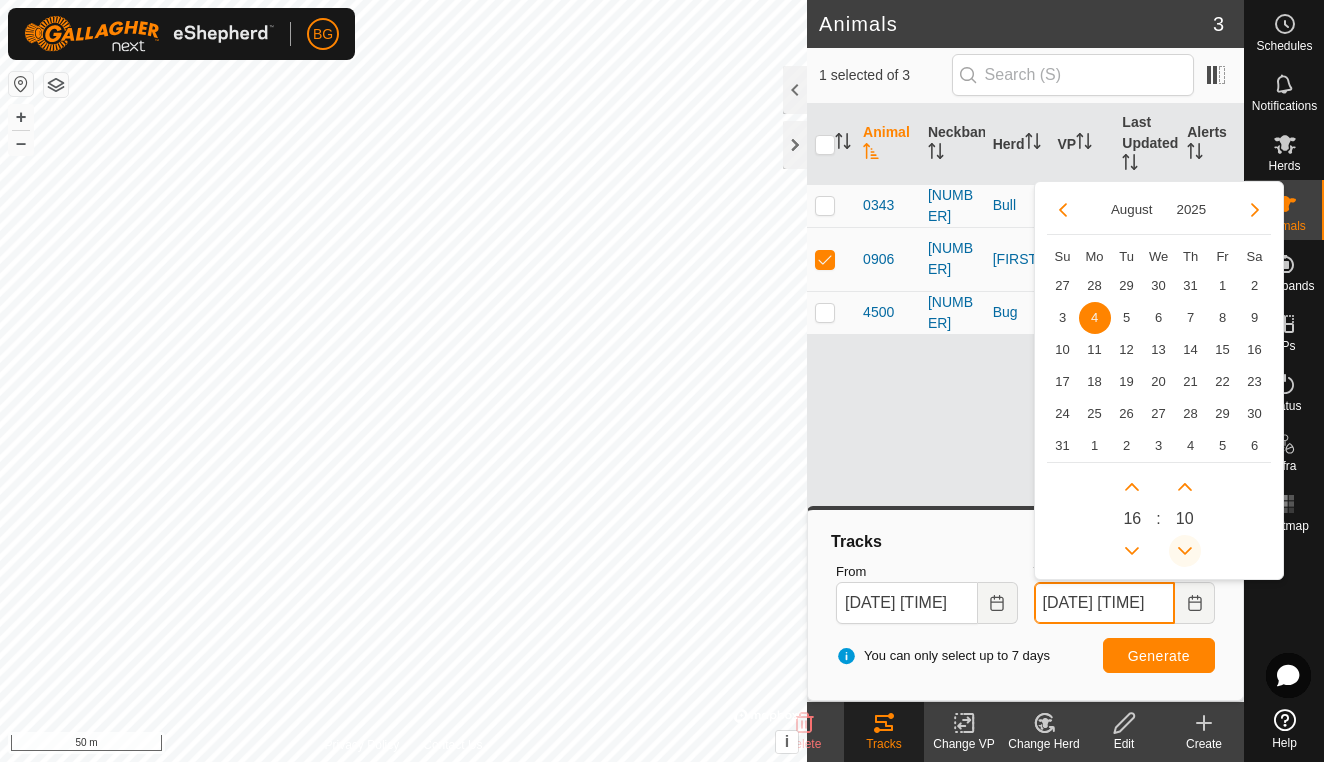 click at bounding box center [1185, 551] 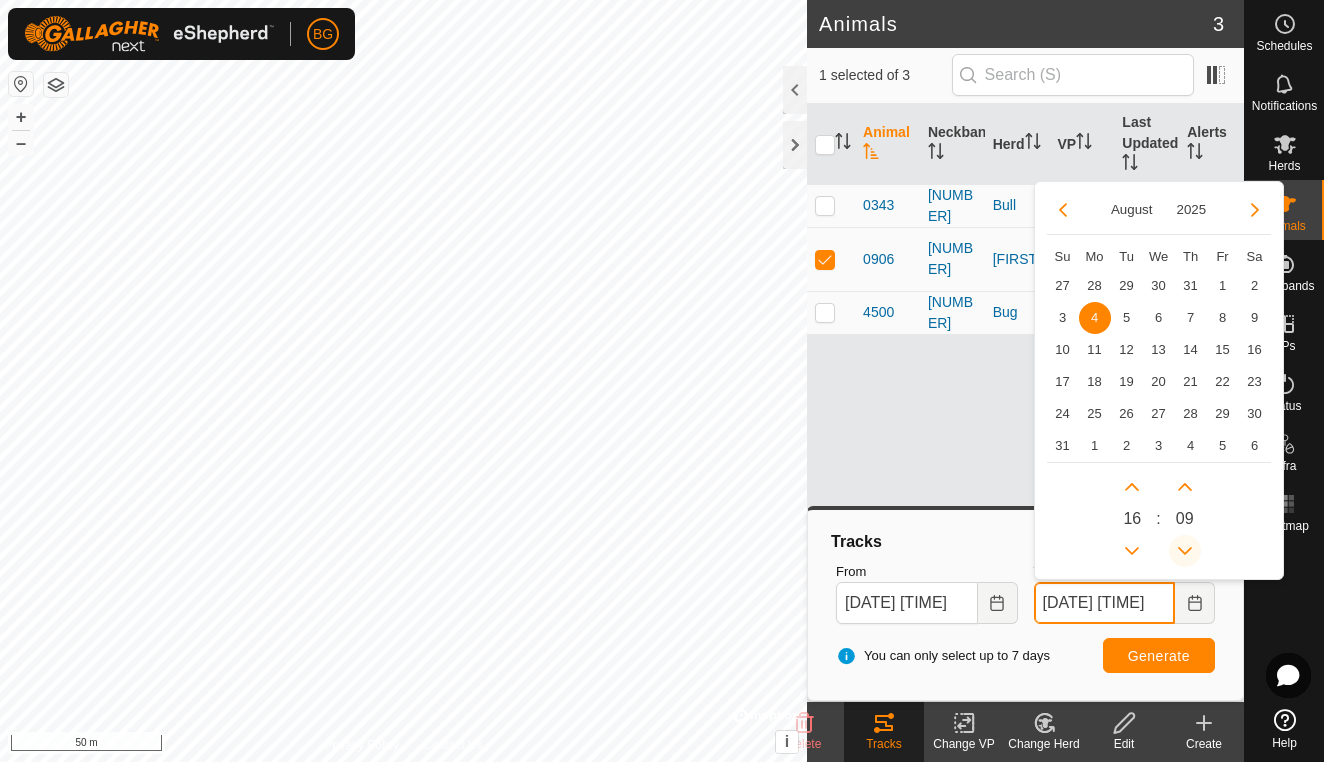 click at bounding box center (1187, 549) 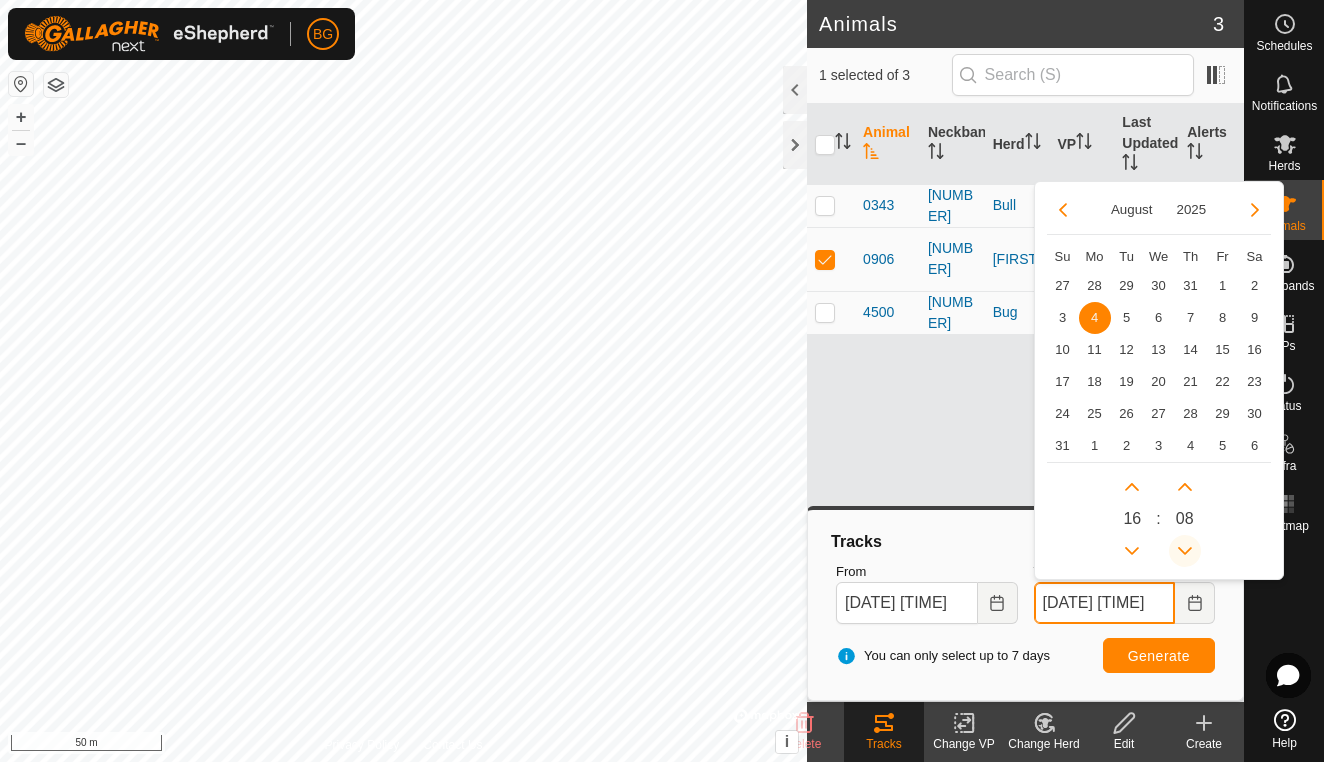 click at bounding box center [1185, 551] 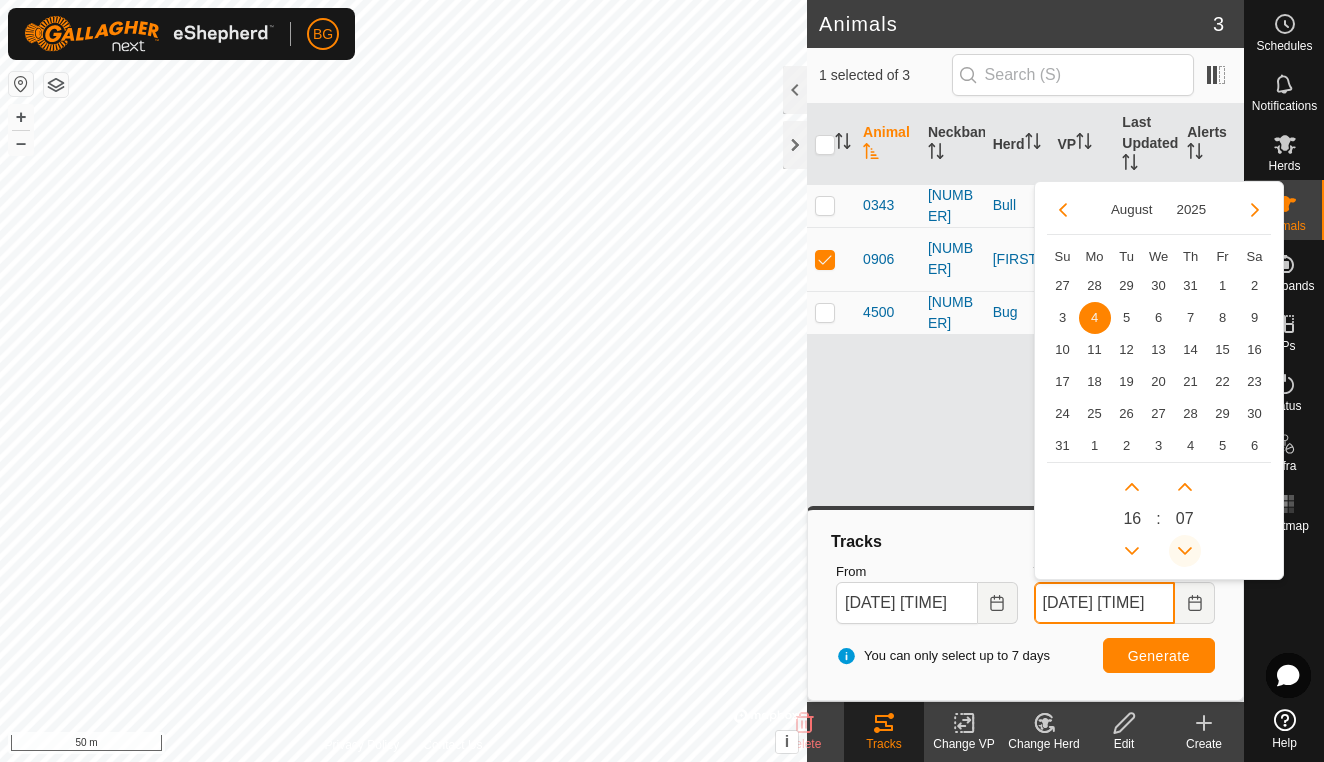 click at bounding box center [1185, 551] 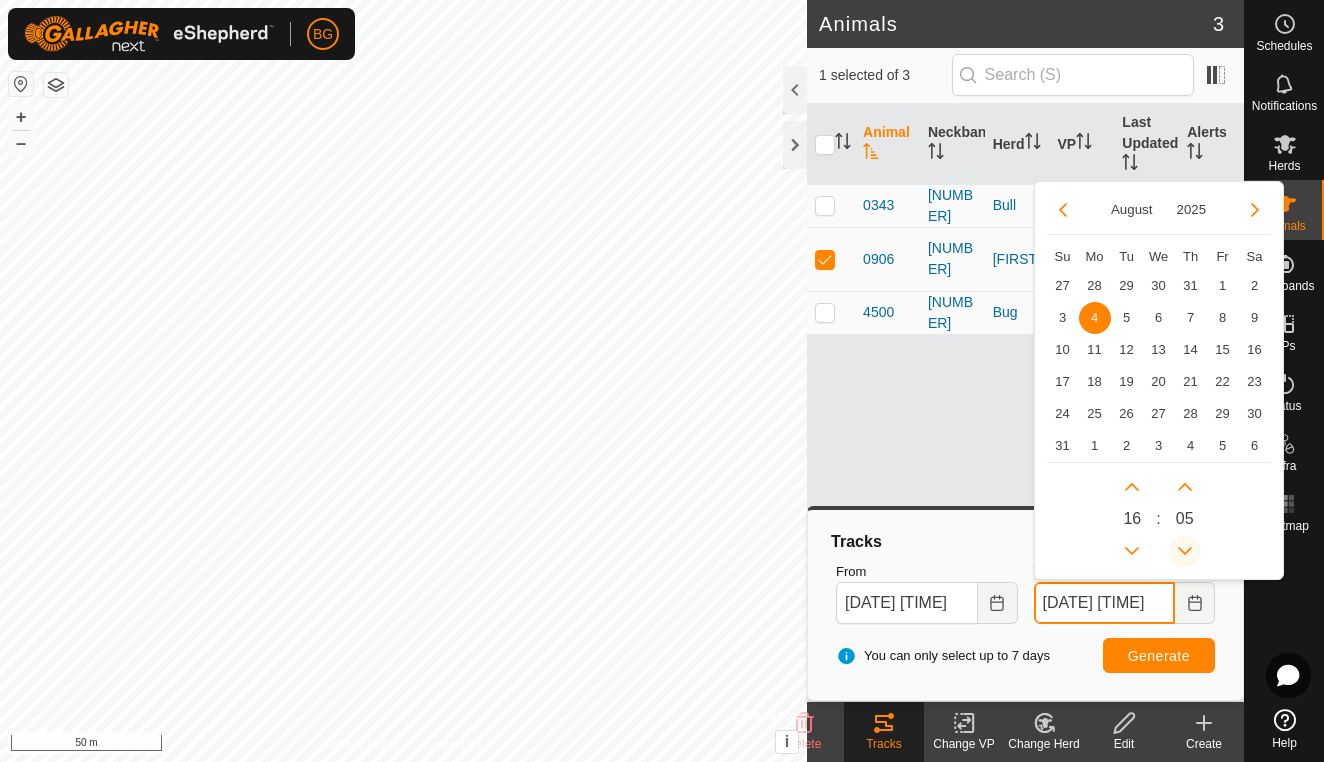 click at bounding box center [1185, 551] 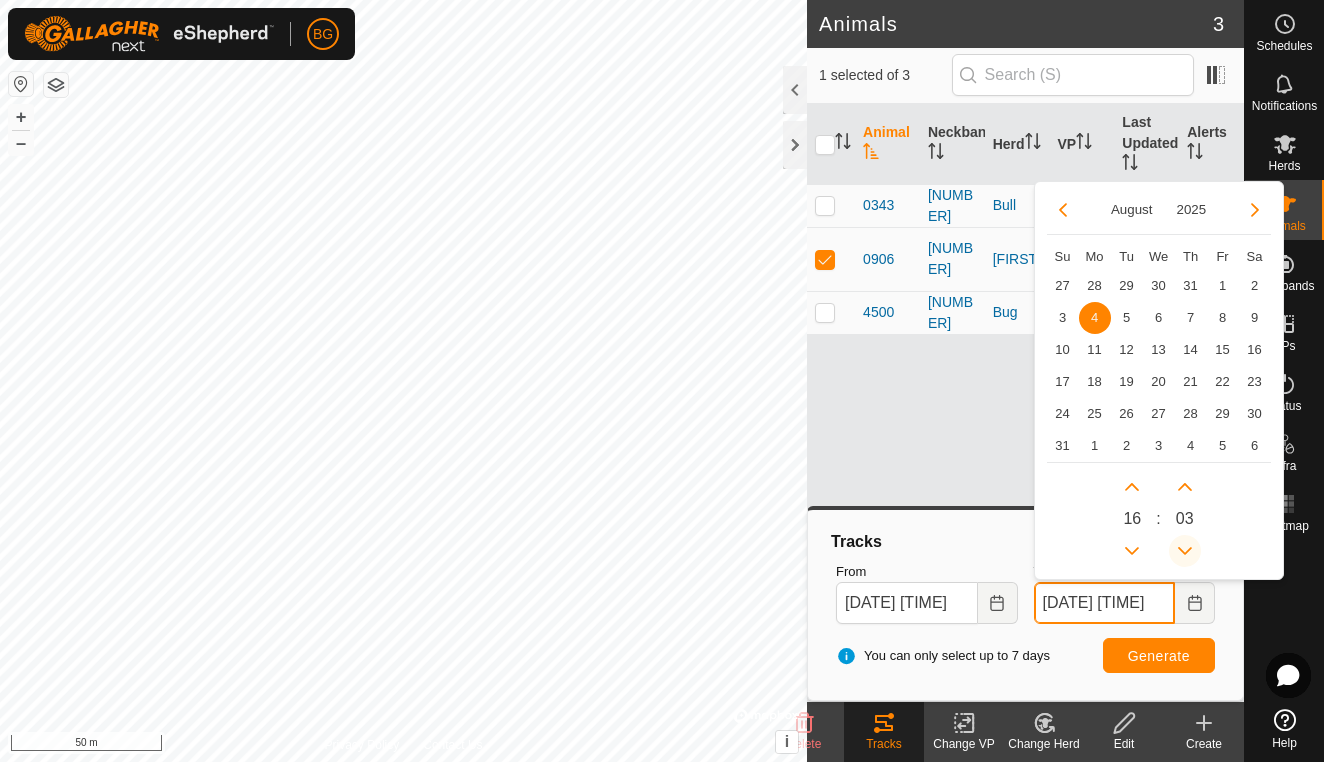 click at bounding box center [1185, 551] 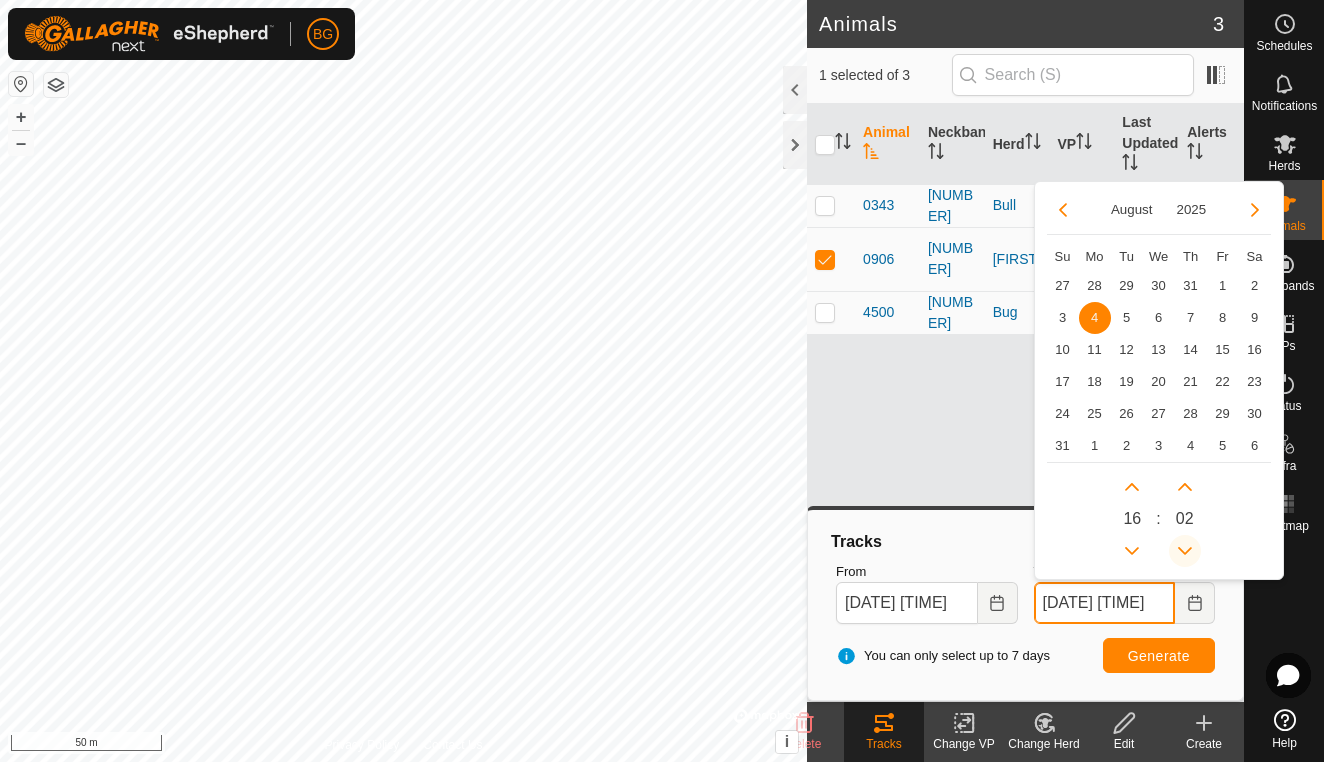 click at bounding box center (1185, 551) 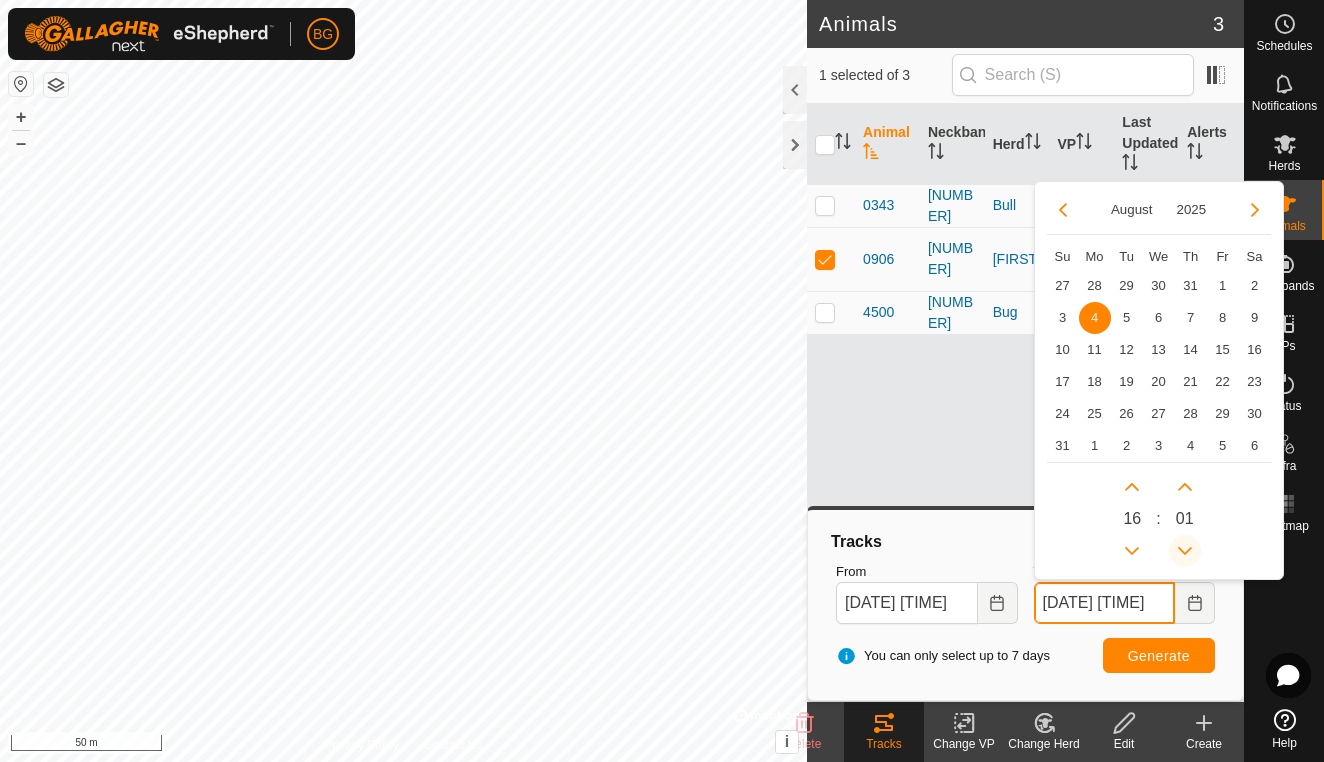type on "[DATE] [TIME]" 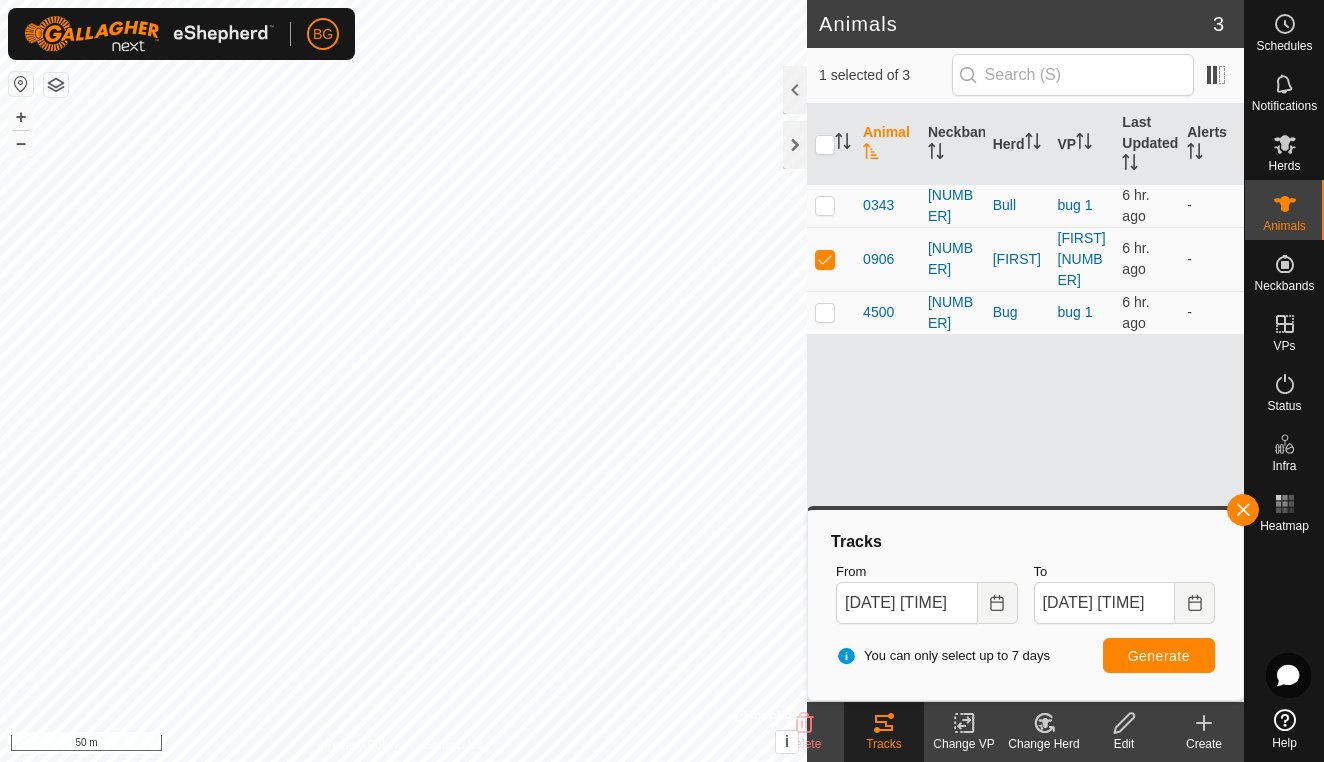 click on "Generate" at bounding box center (1159, 656) 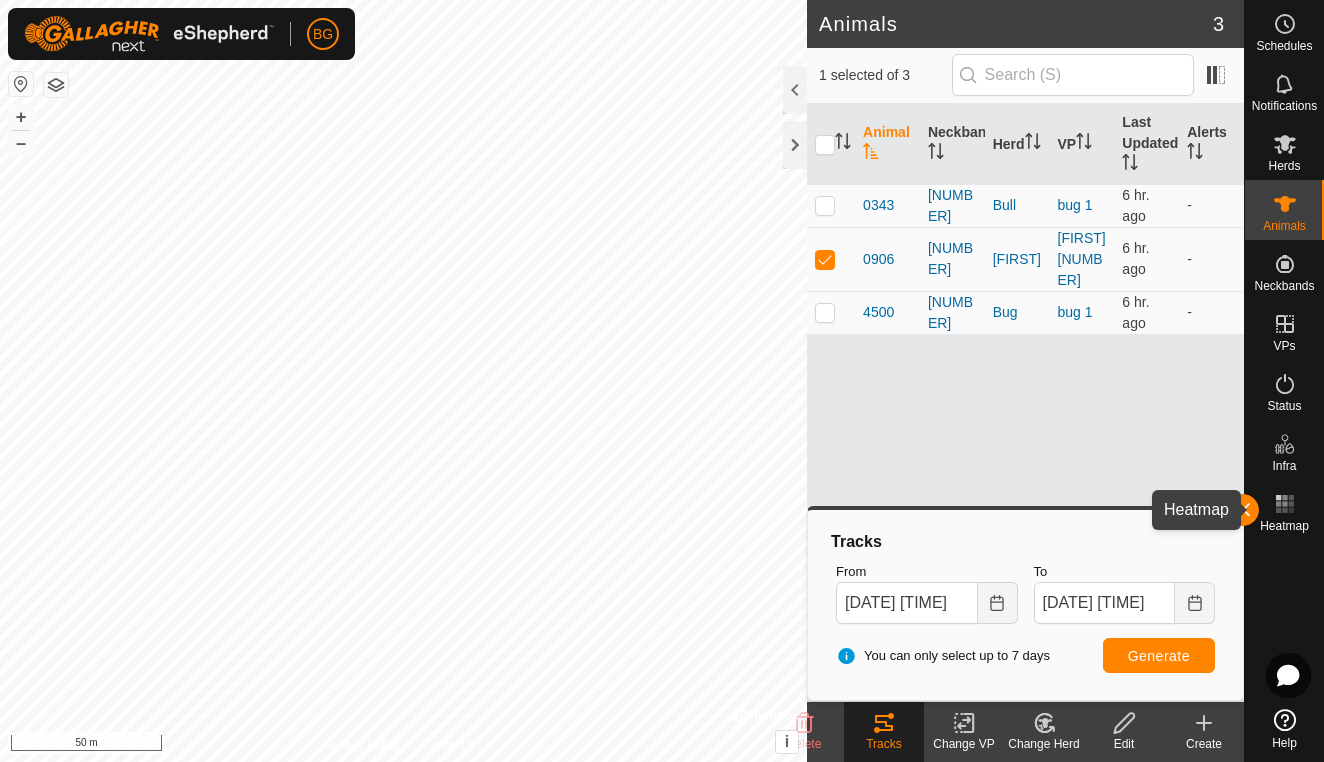 click on "Heatmap" at bounding box center (1284, 526) 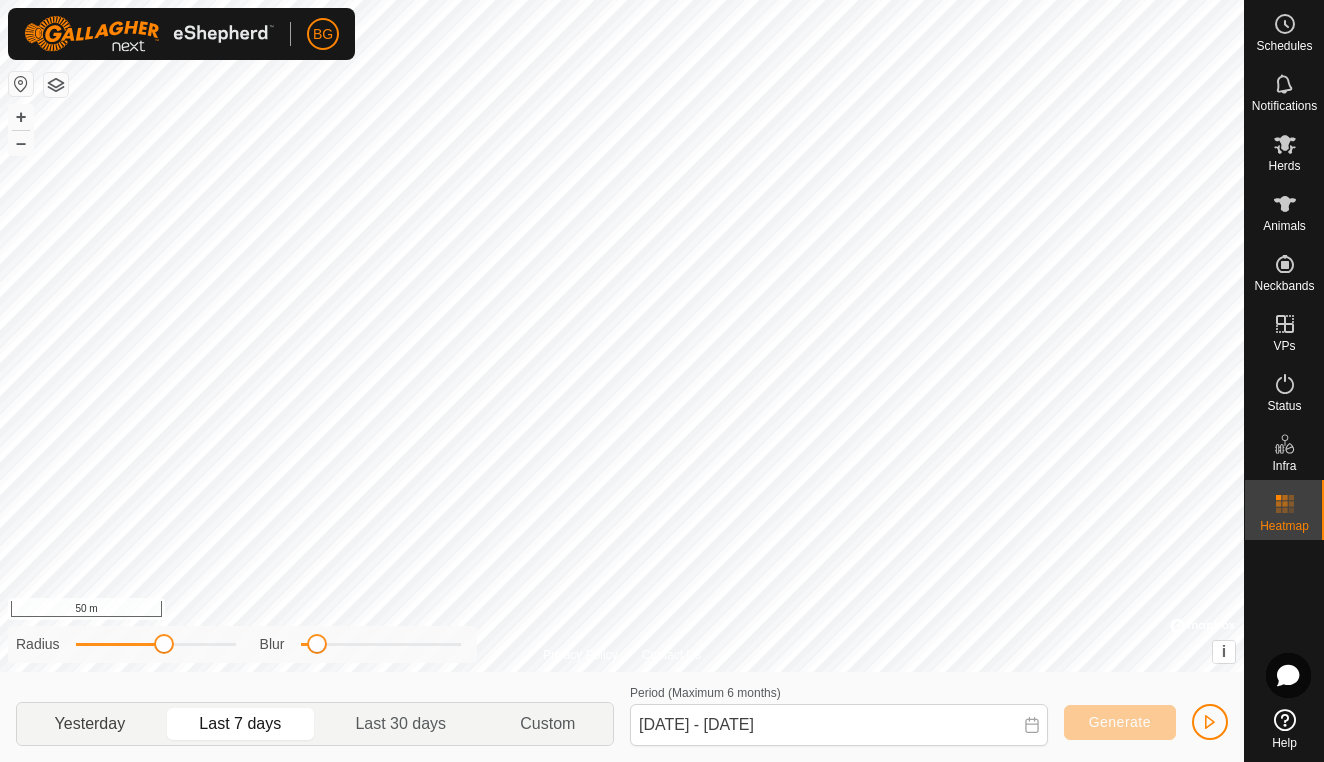 click on "Yesterday" 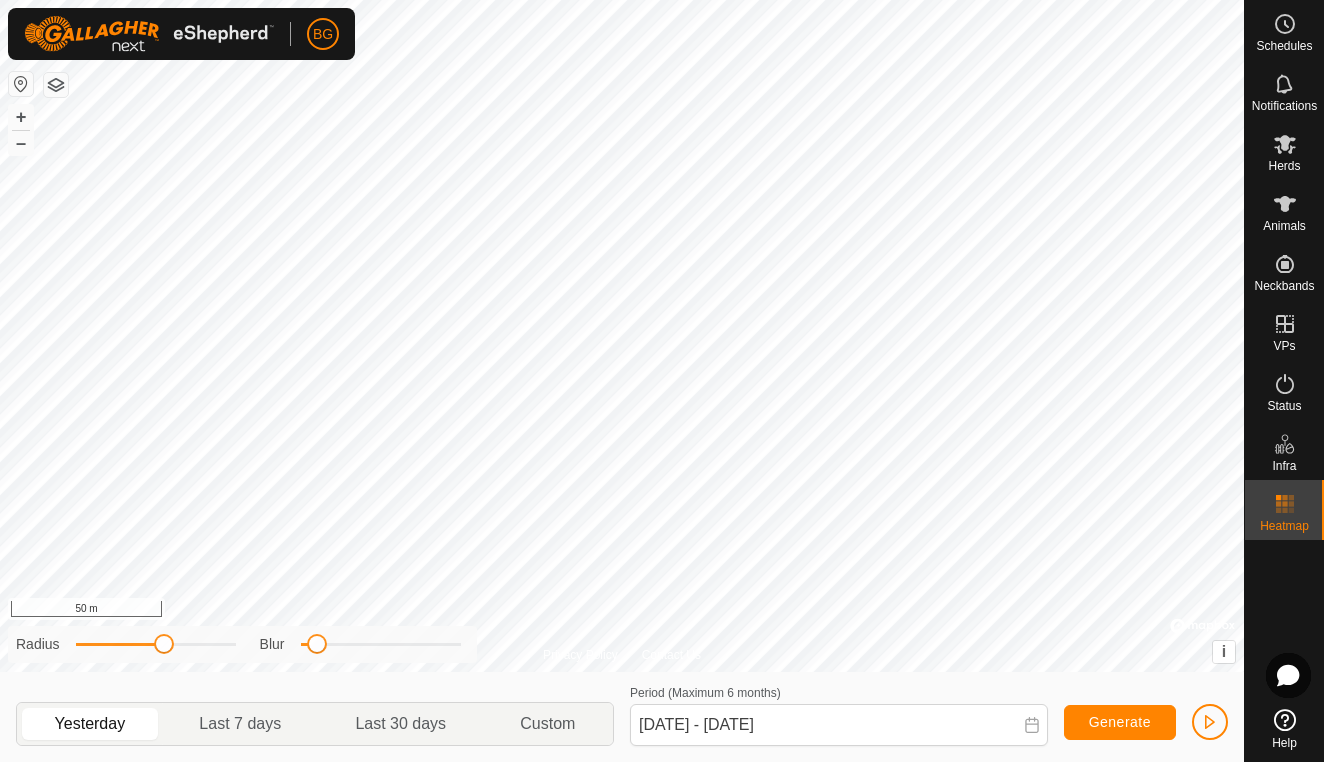 click 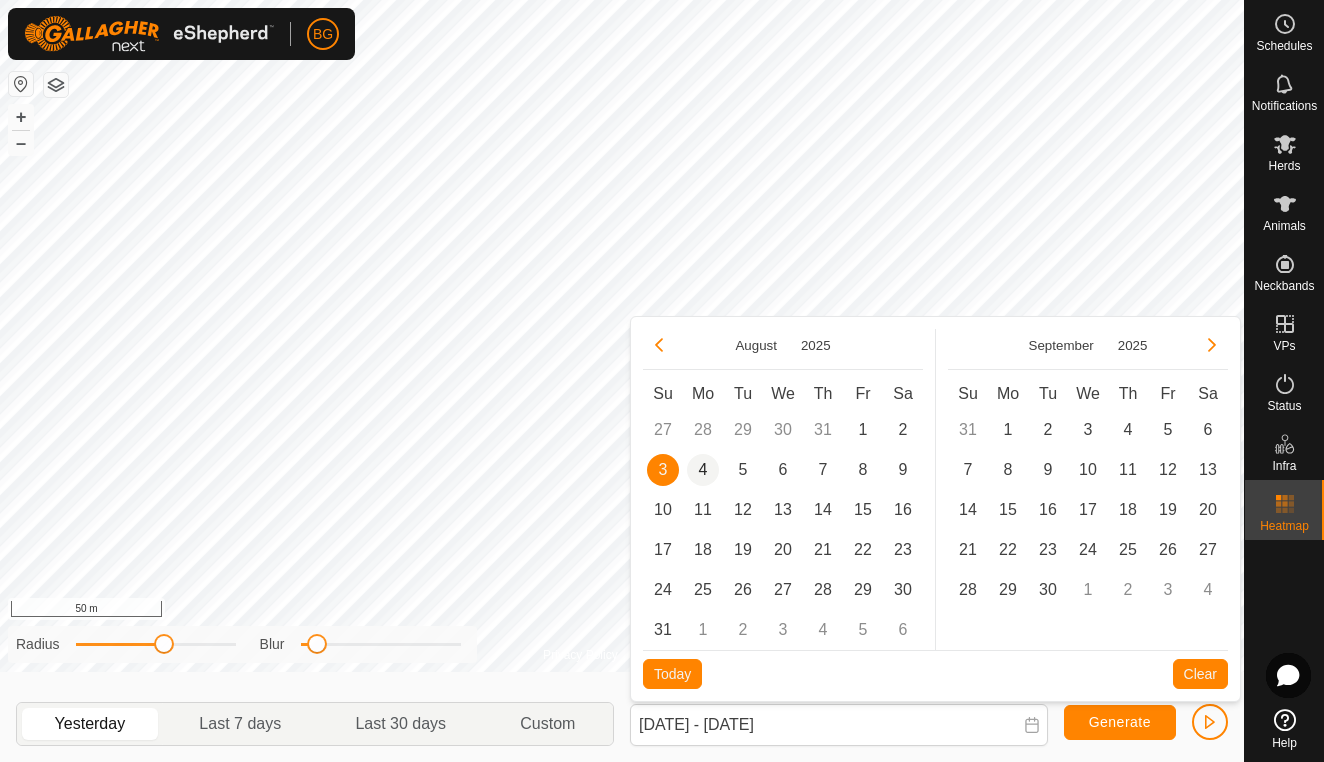 click on "4" at bounding box center (703, 470) 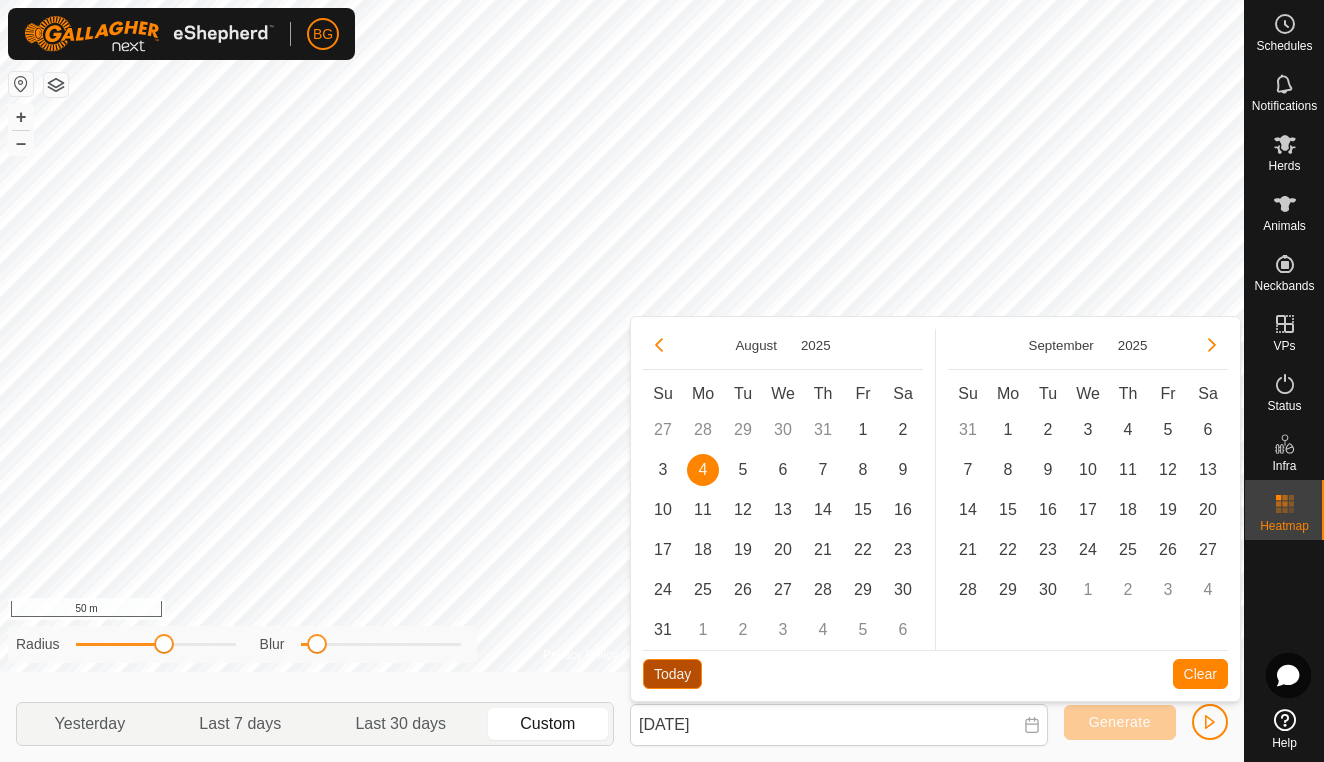 click on "Today" at bounding box center [672, 674] 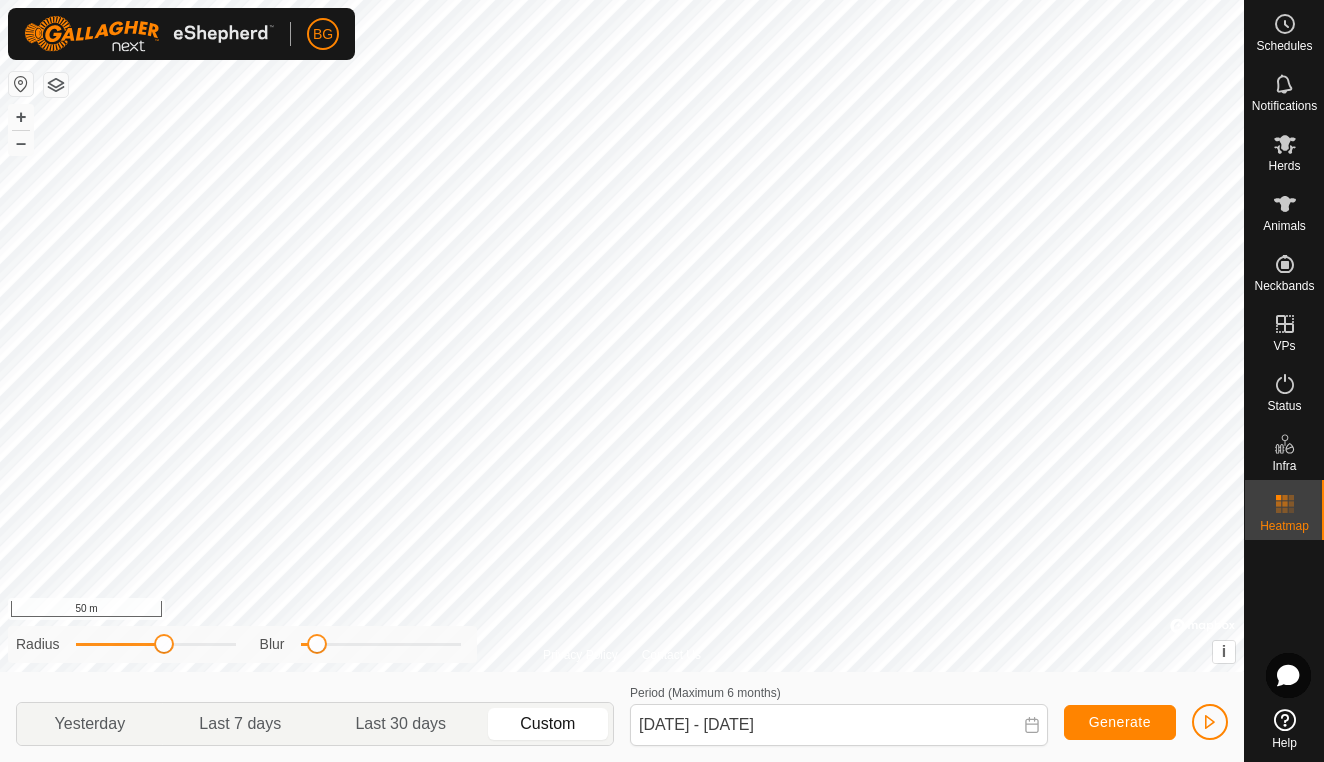 click on "Generate" 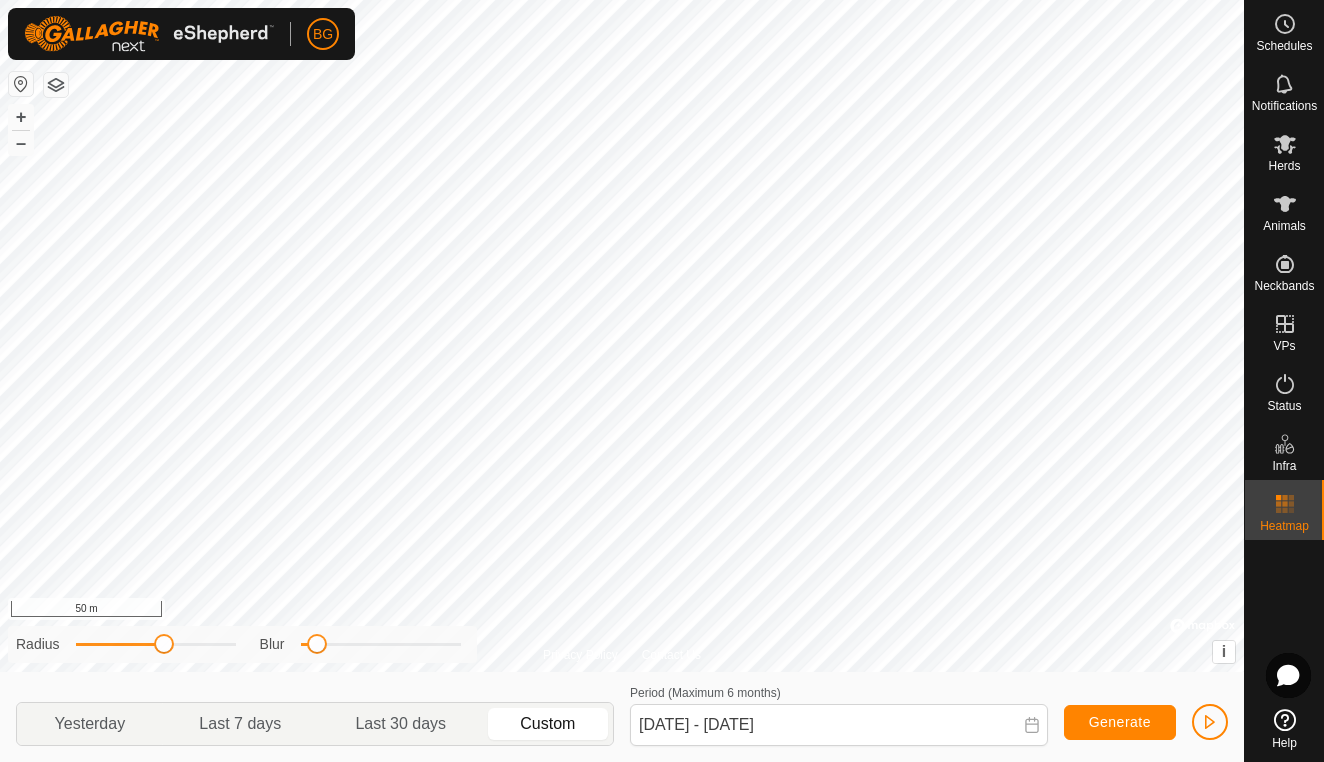 click 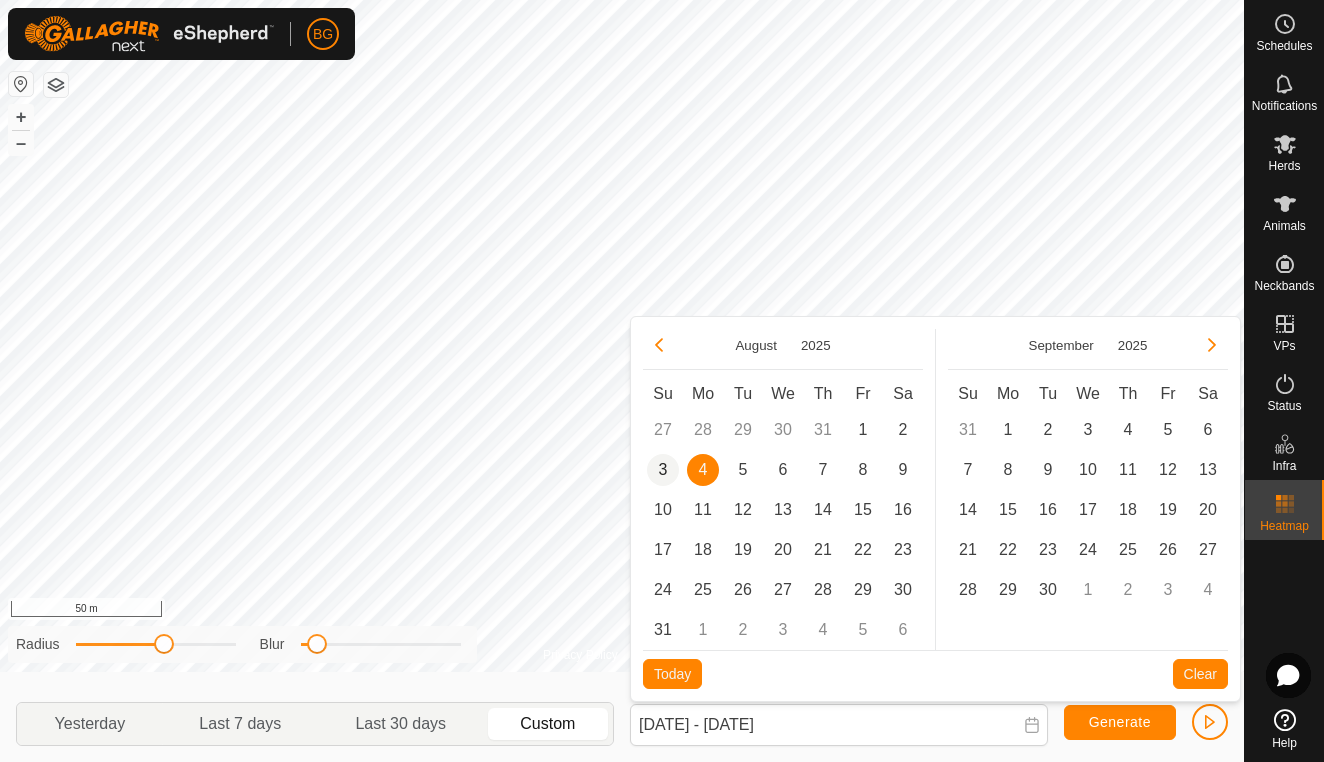 click on "3" at bounding box center (663, 470) 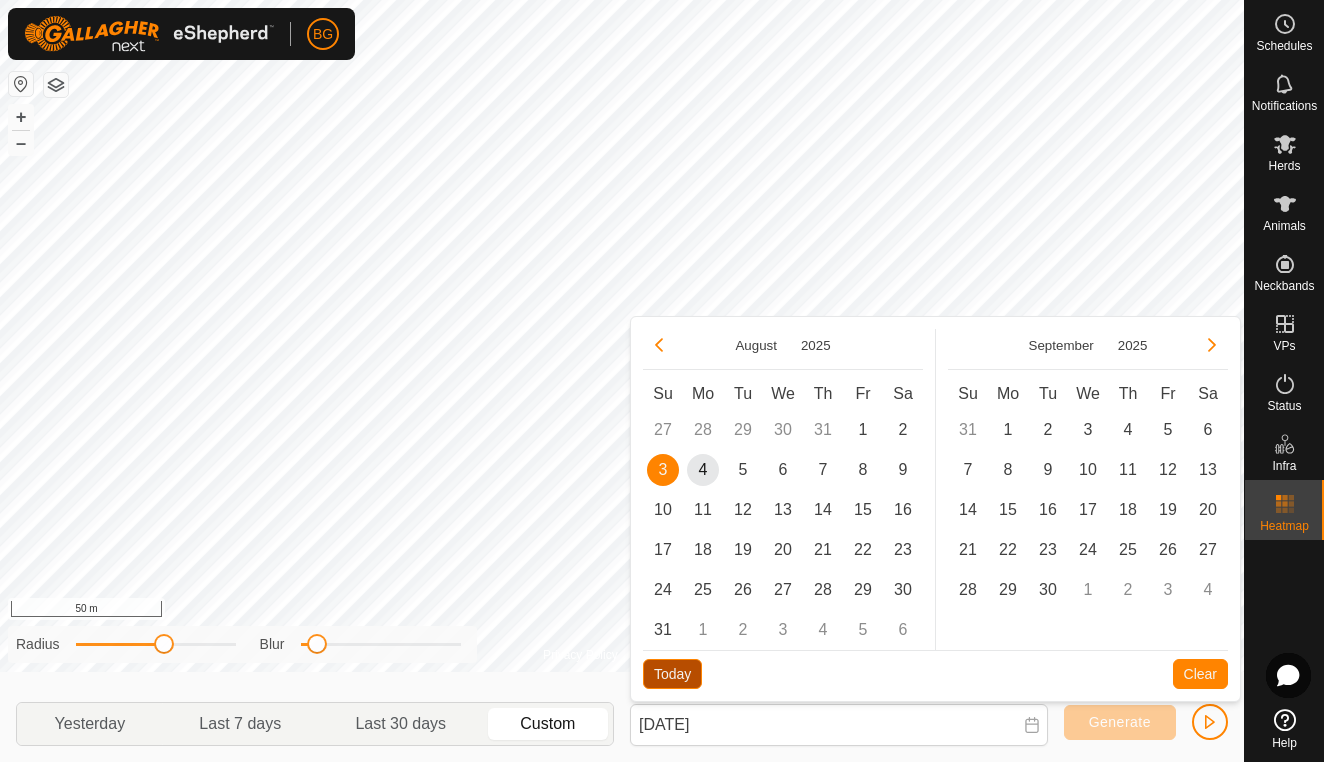 click on "Today" at bounding box center (672, 674) 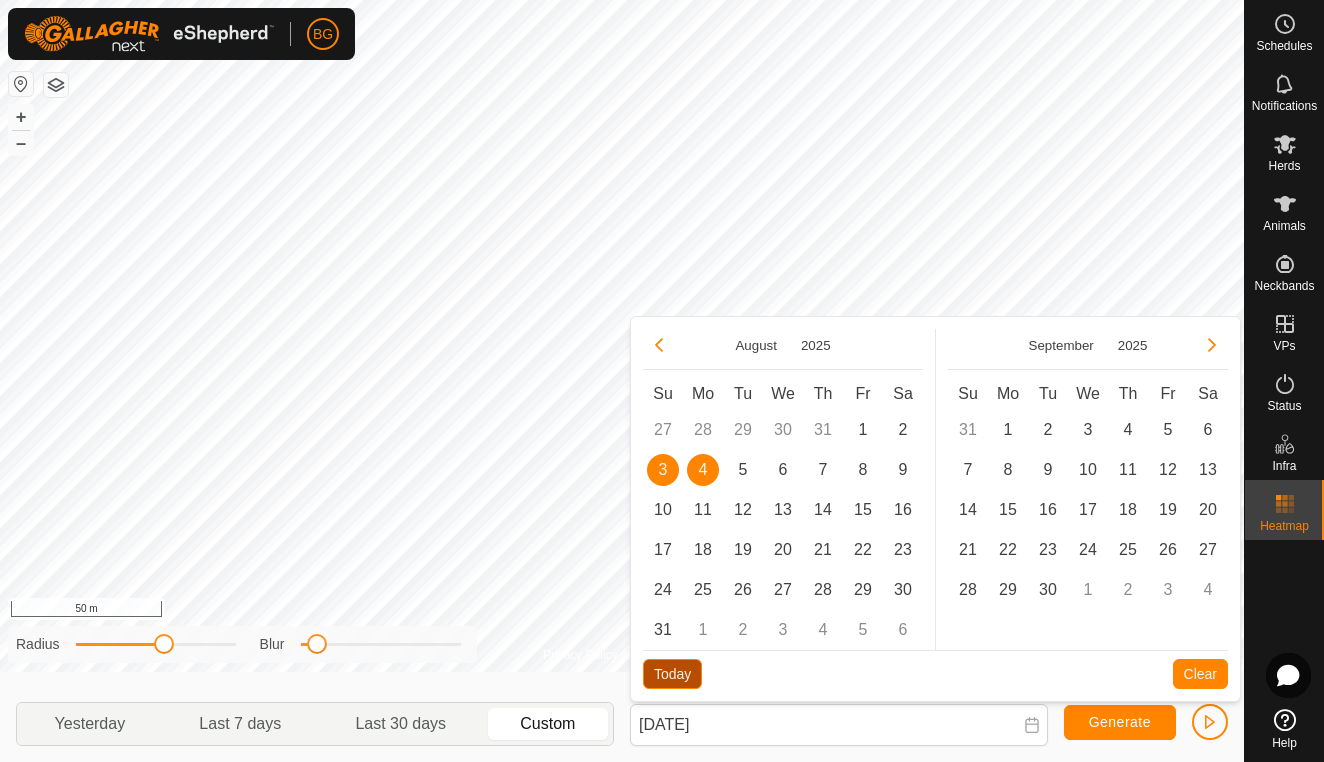 type on "[DATE] - [DATE]" 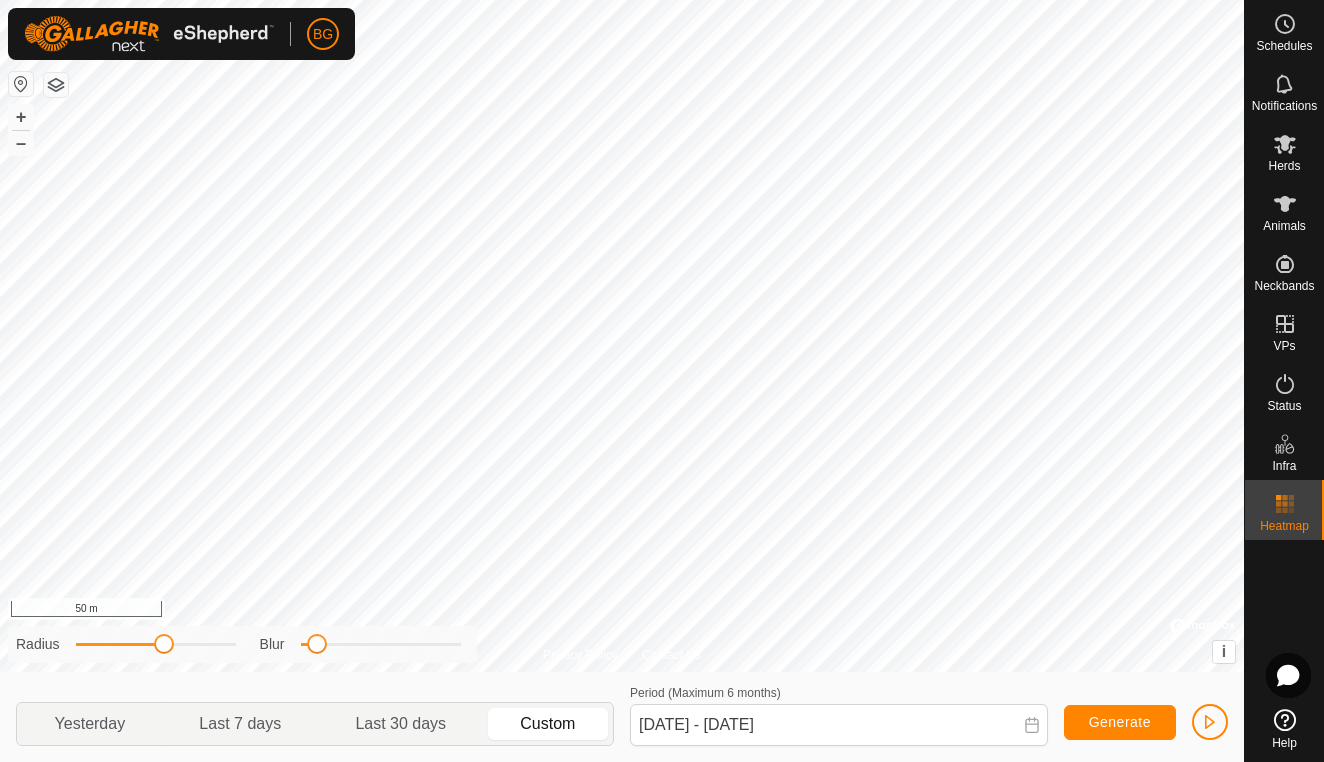 click on "Generate" 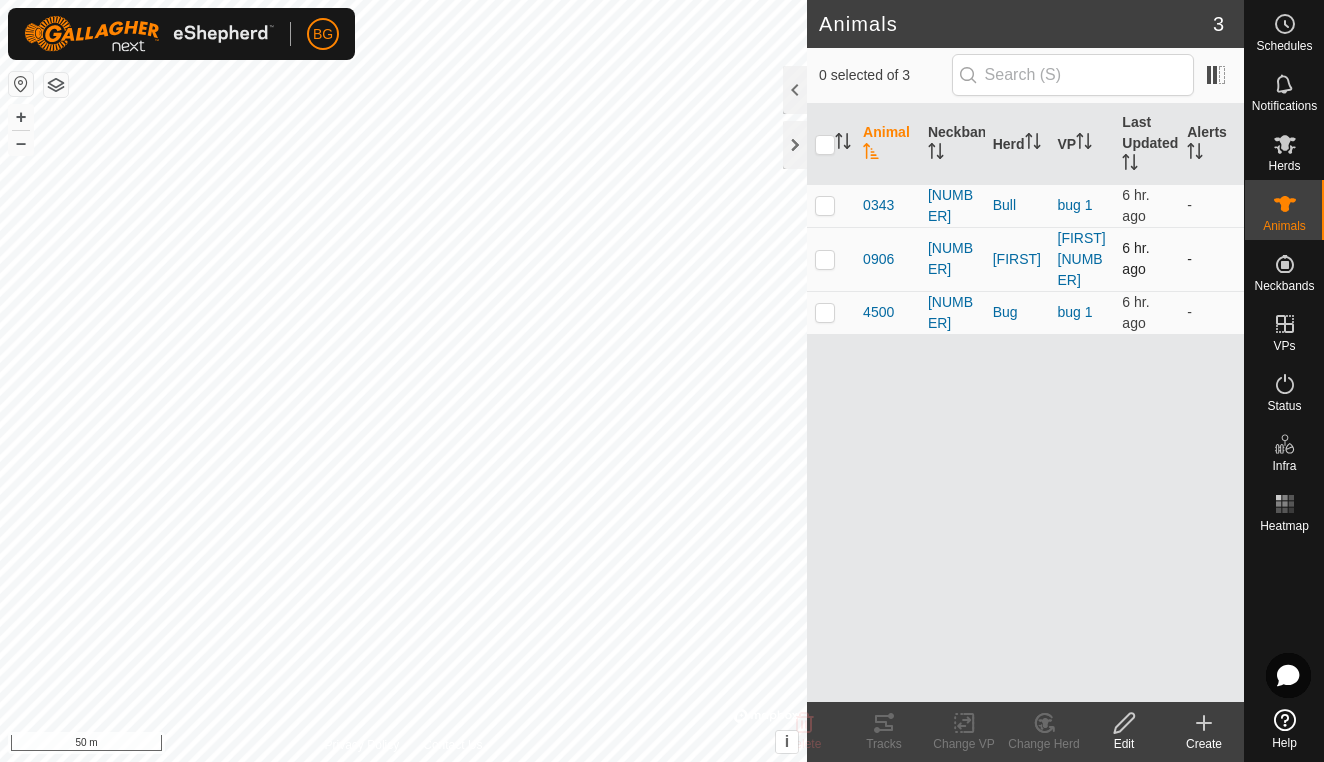 click at bounding box center (825, 259) 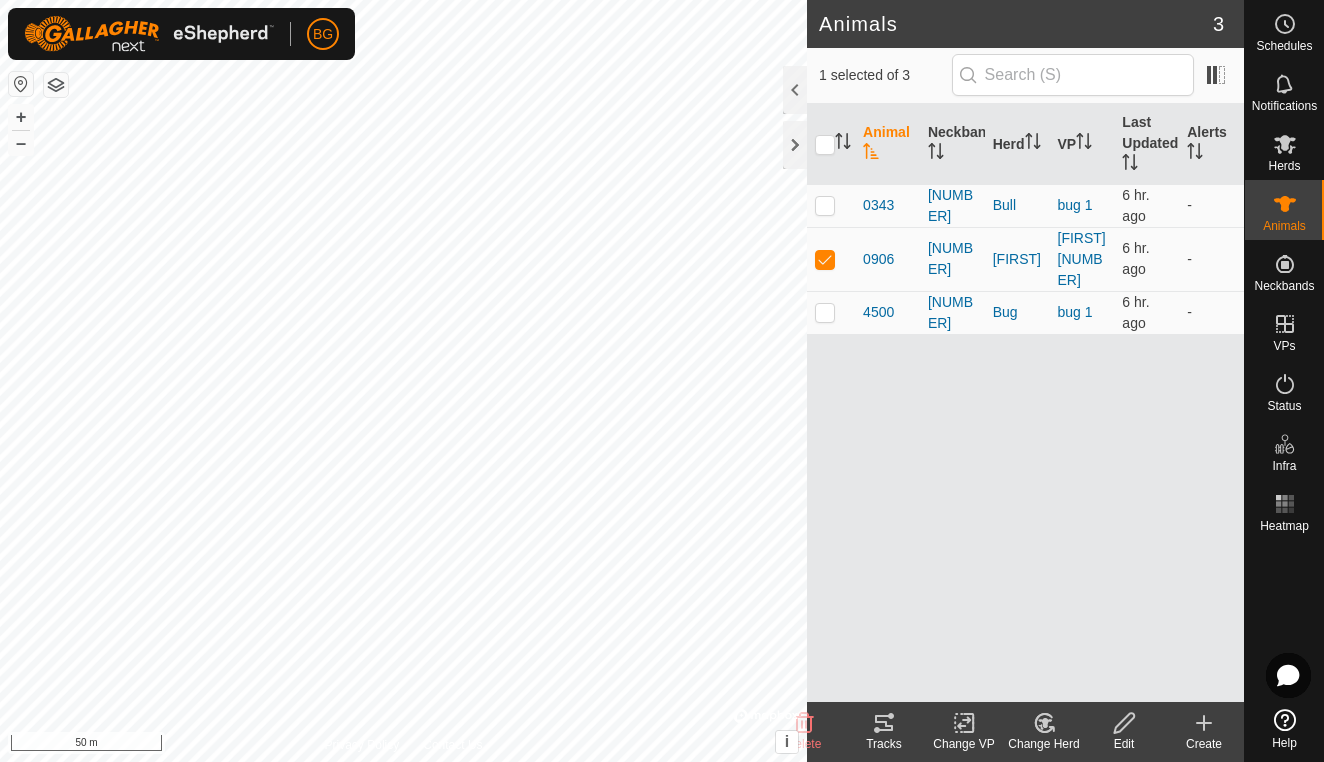click 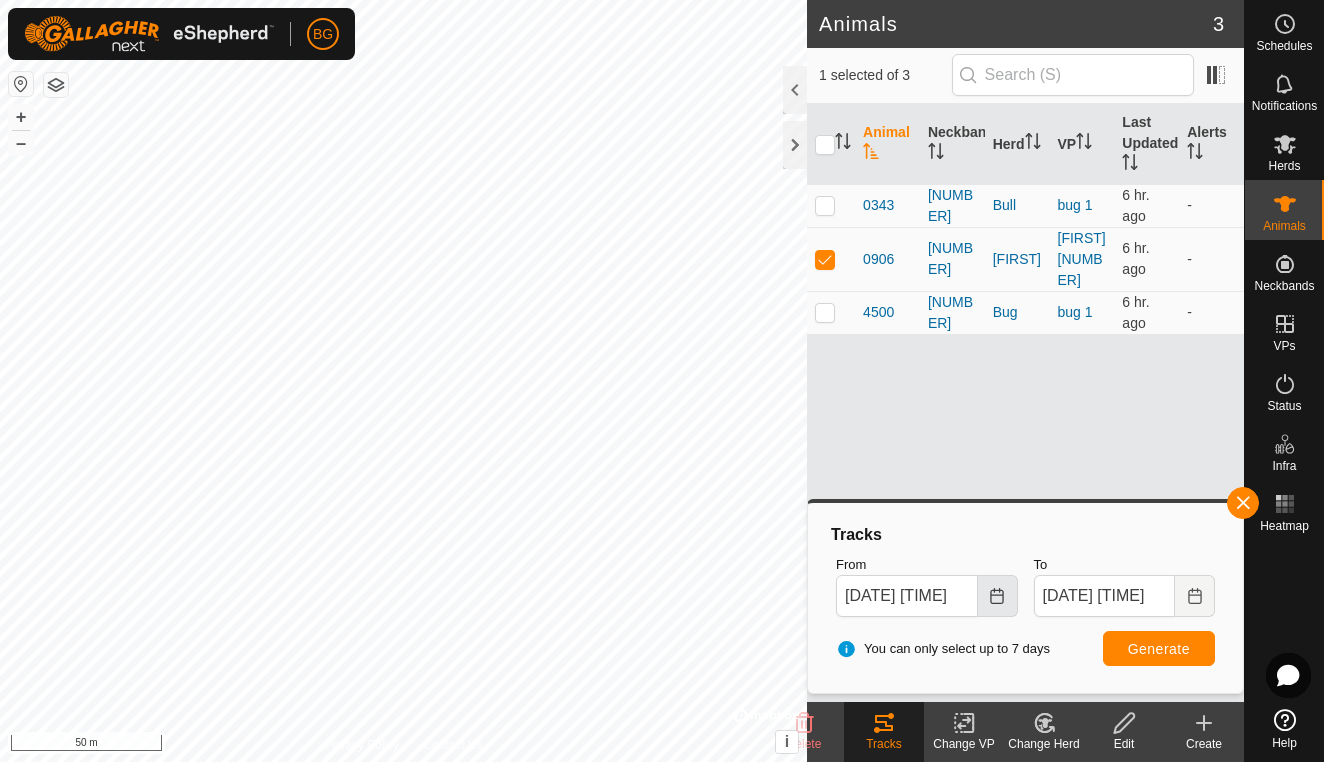 click 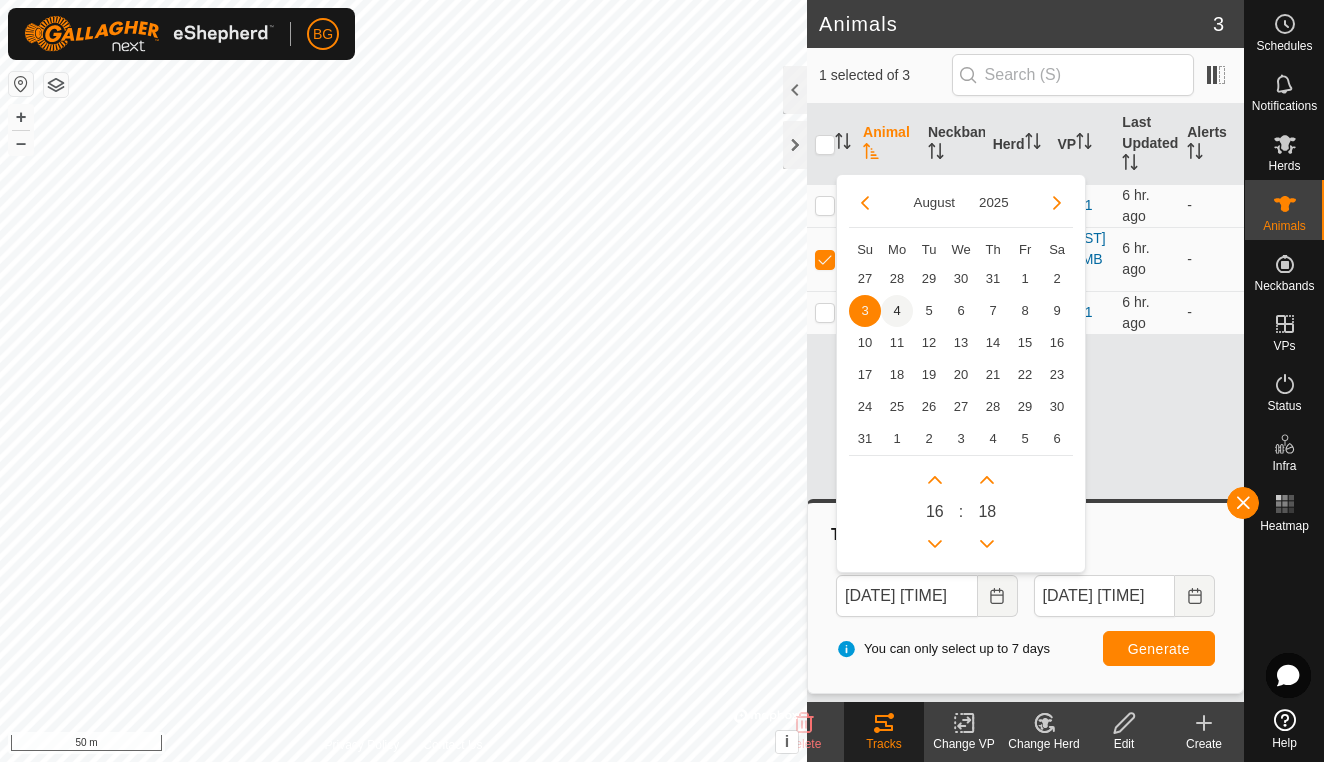 click on "4" at bounding box center [897, 311] 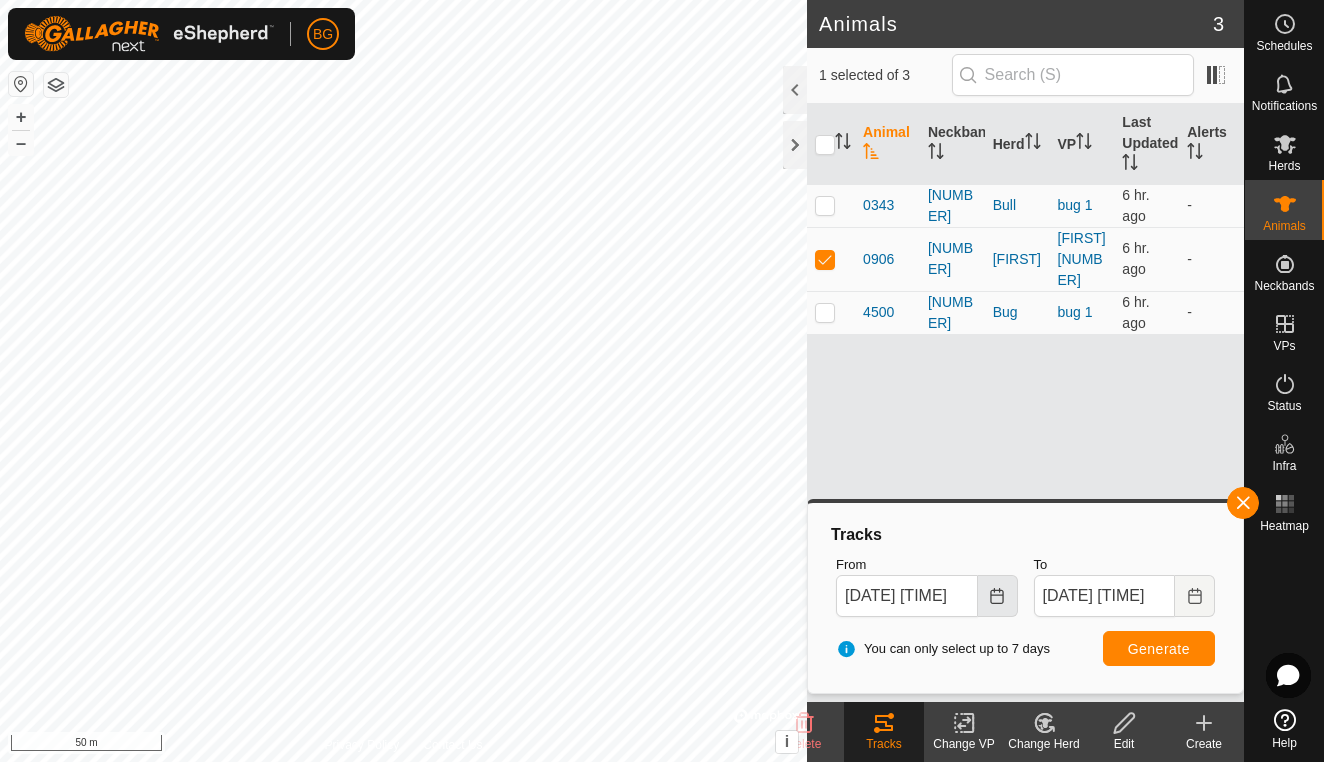 click 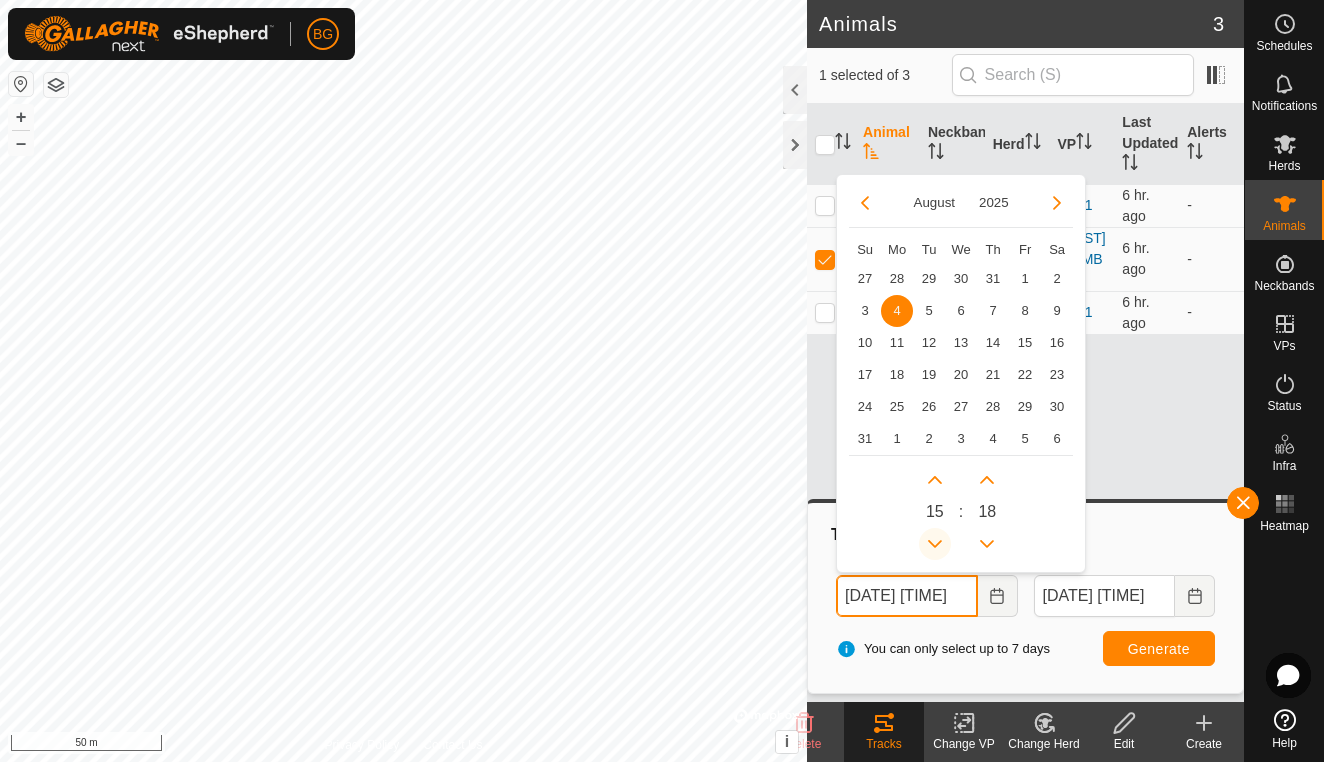 click at bounding box center (935, 544) 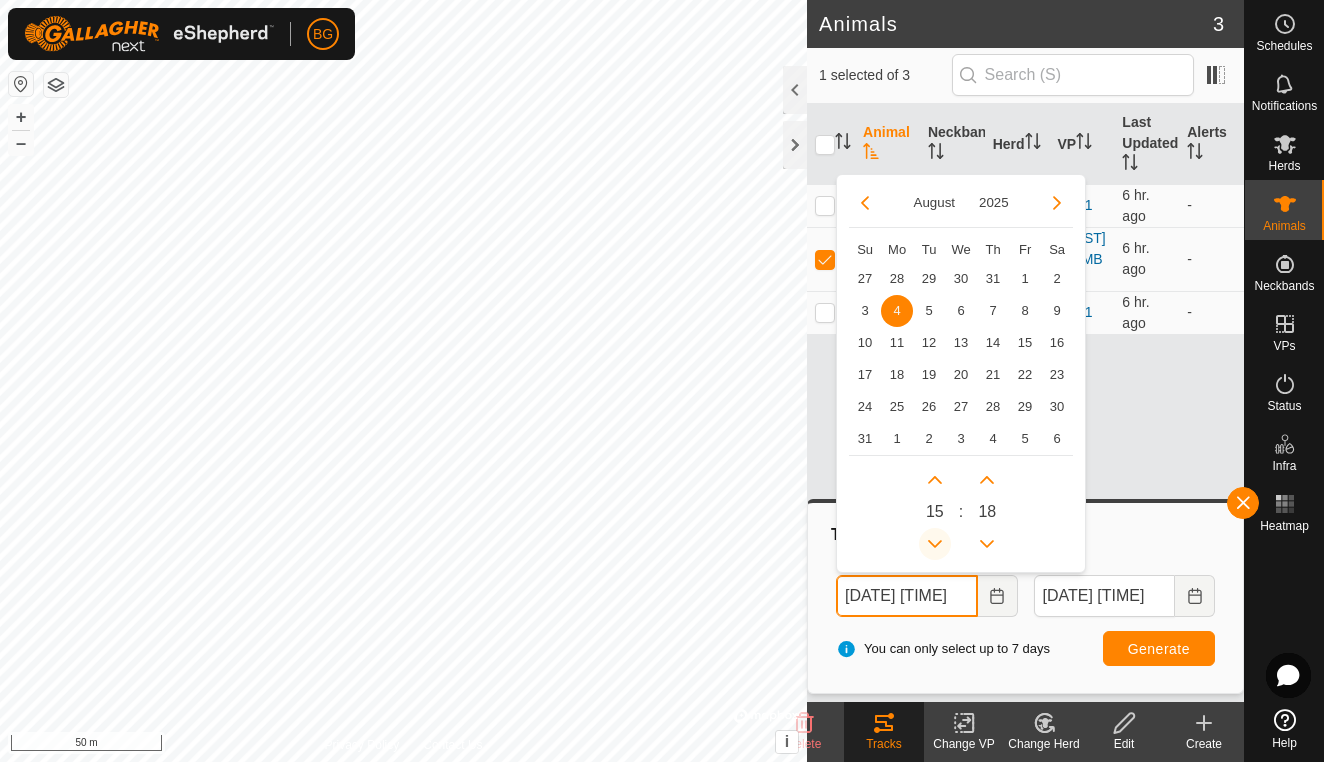 click at bounding box center (938, 543) 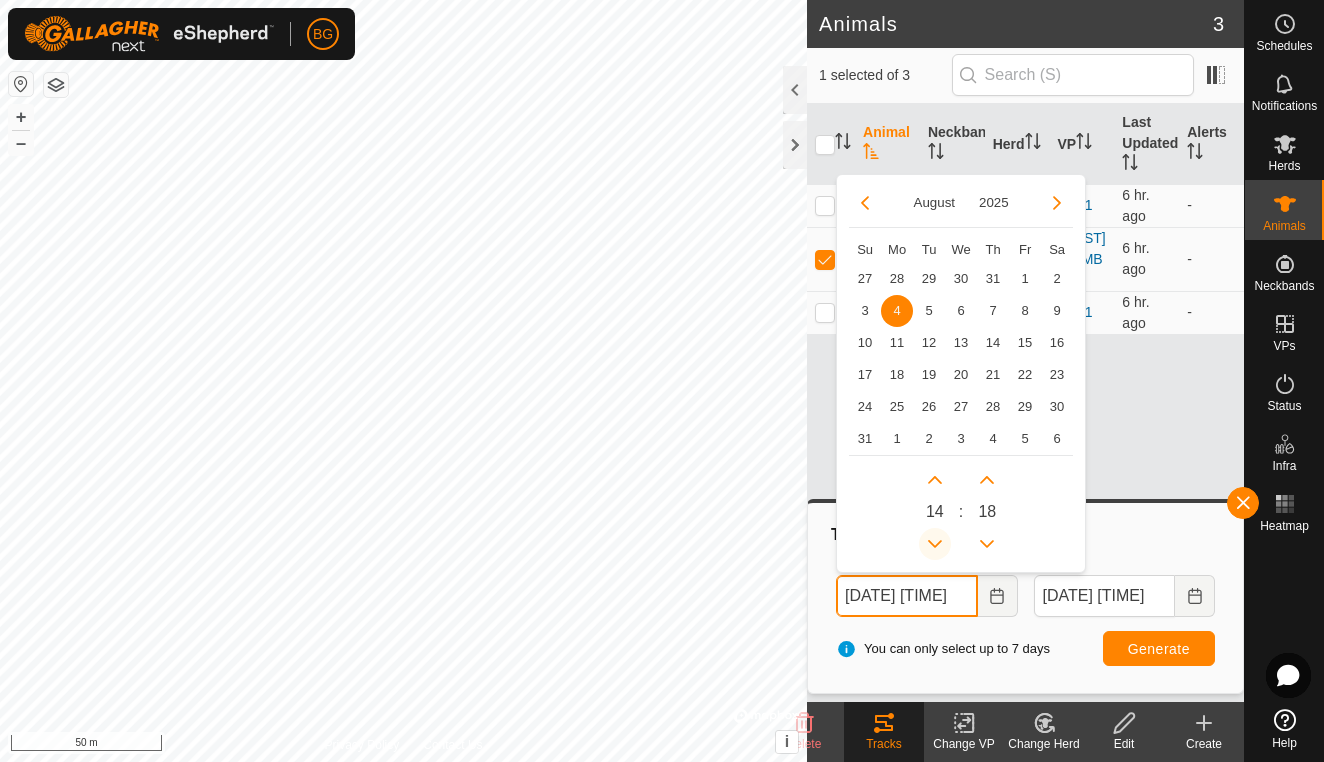 click 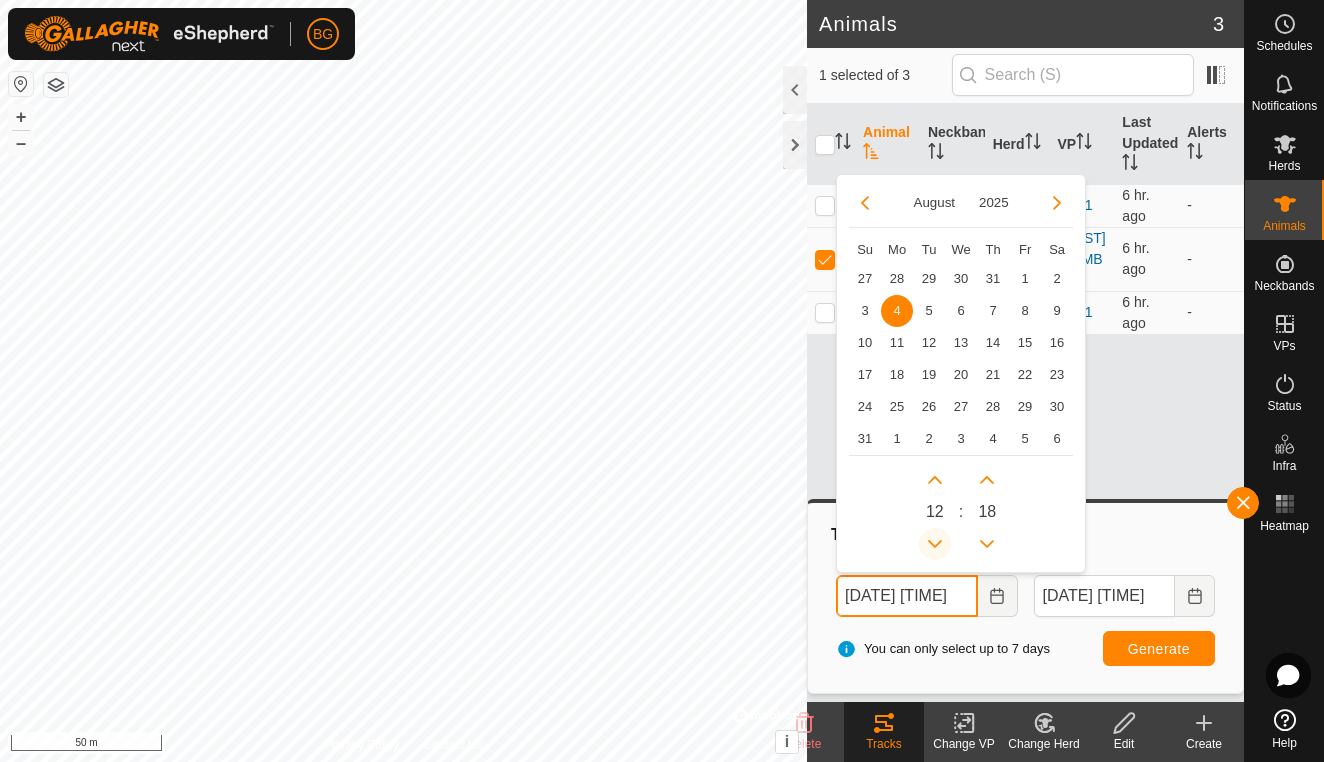 click at bounding box center (935, 544) 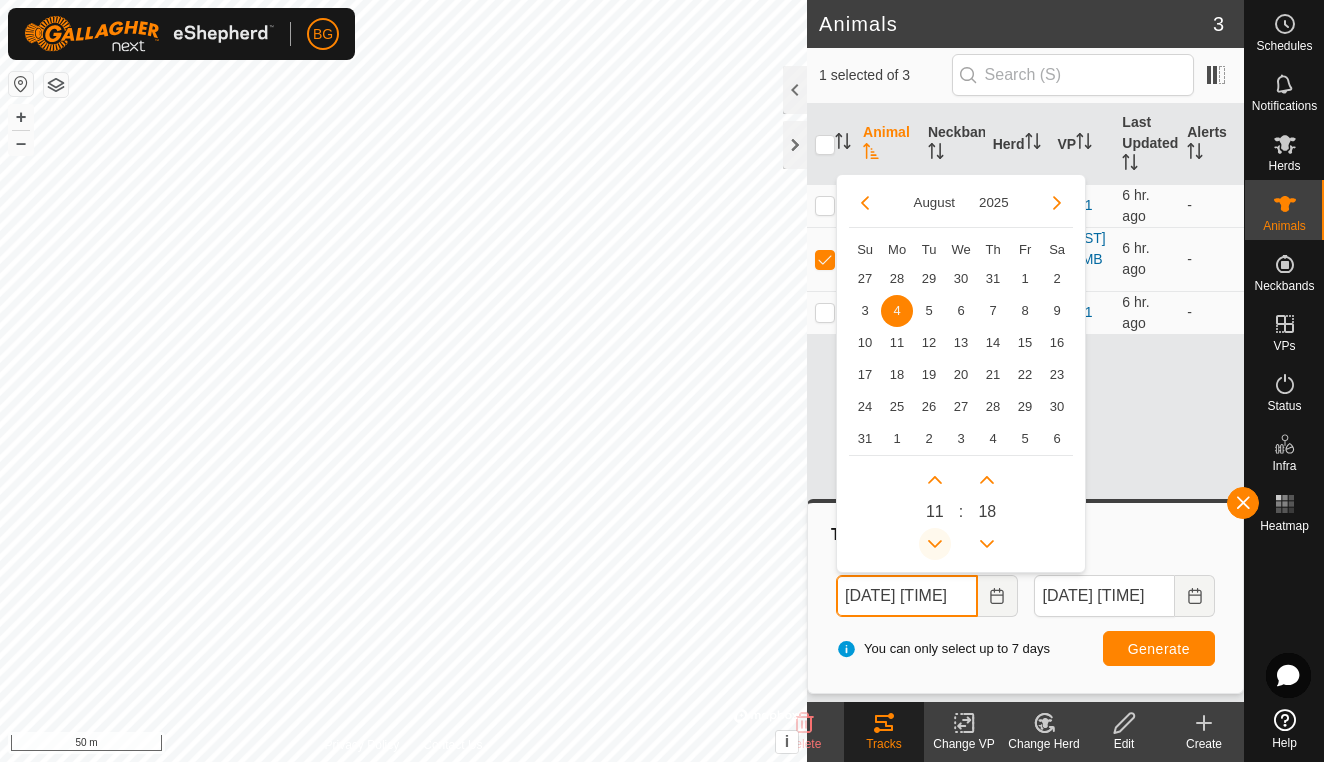click 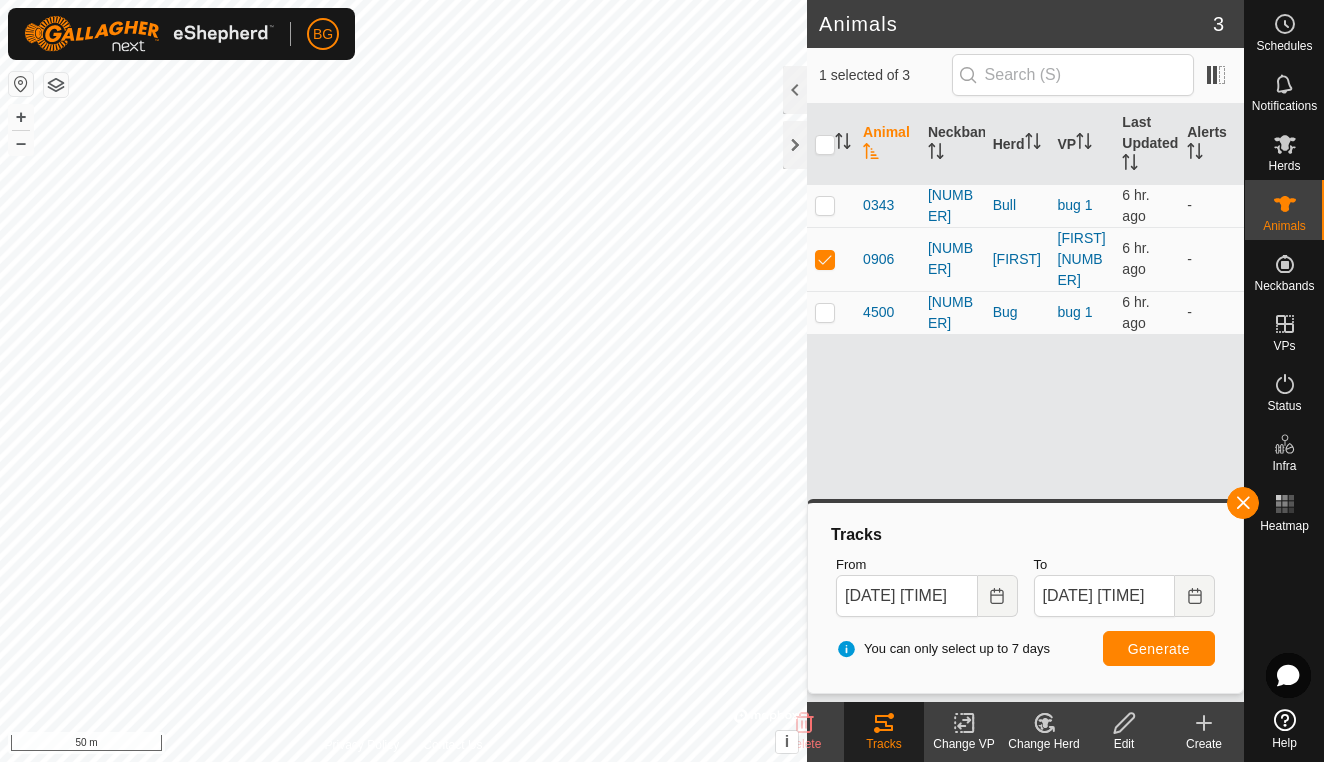 click on "Generate" at bounding box center (1159, 649) 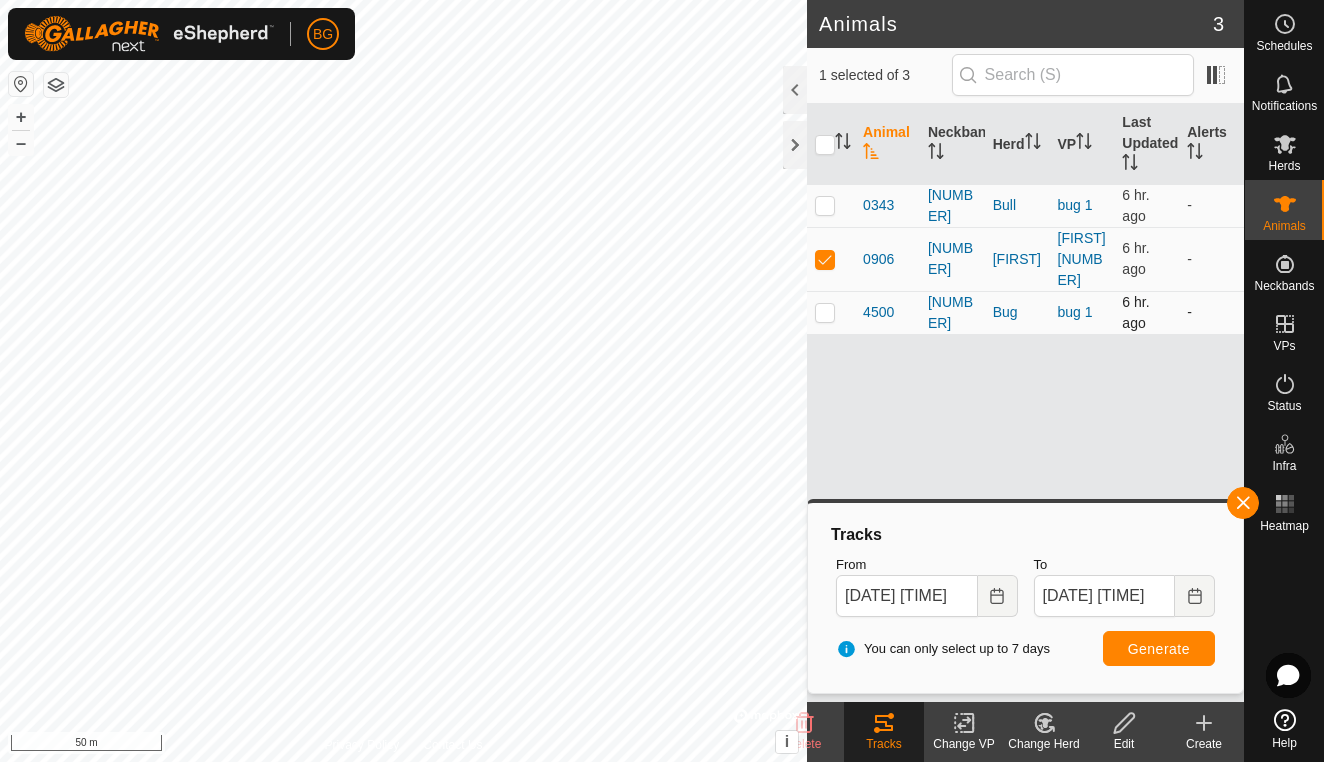 click at bounding box center [825, 312] 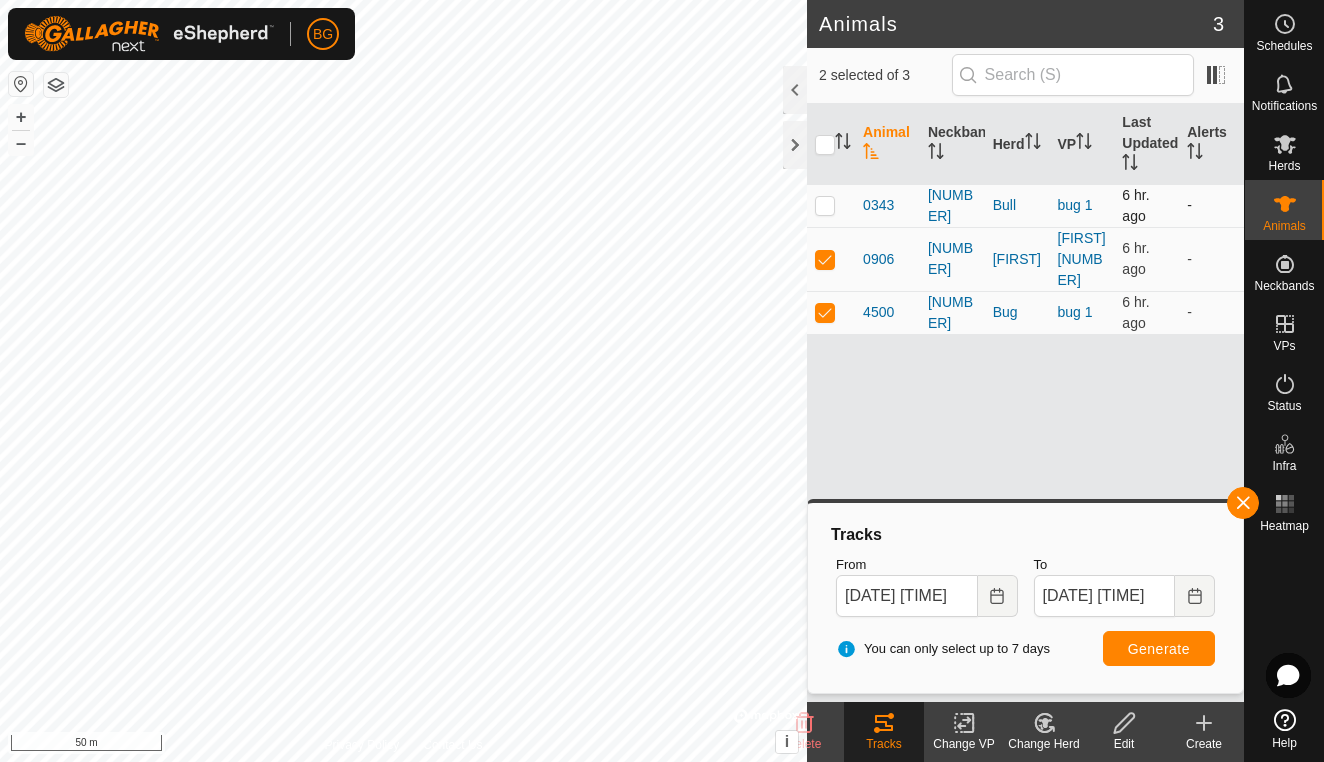click at bounding box center [825, 205] 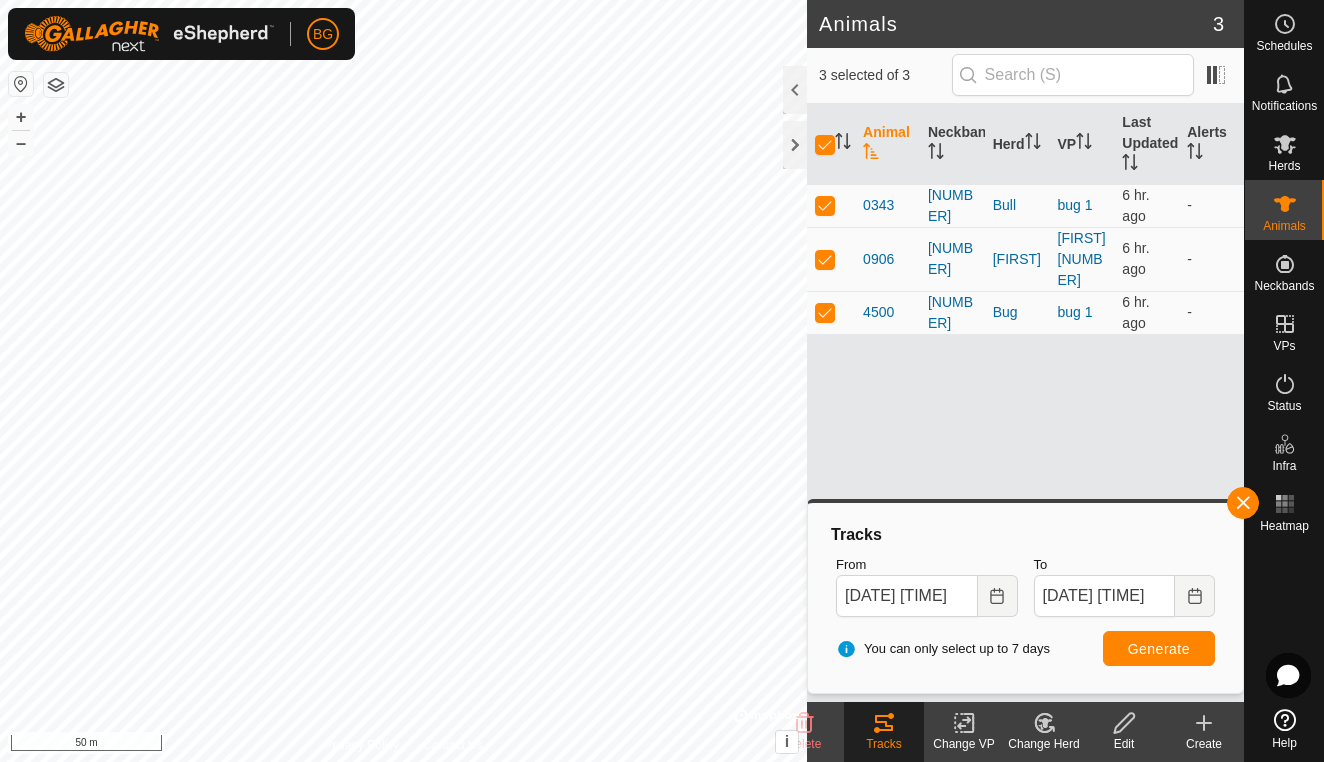 click on "Generate" at bounding box center (1159, 649) 